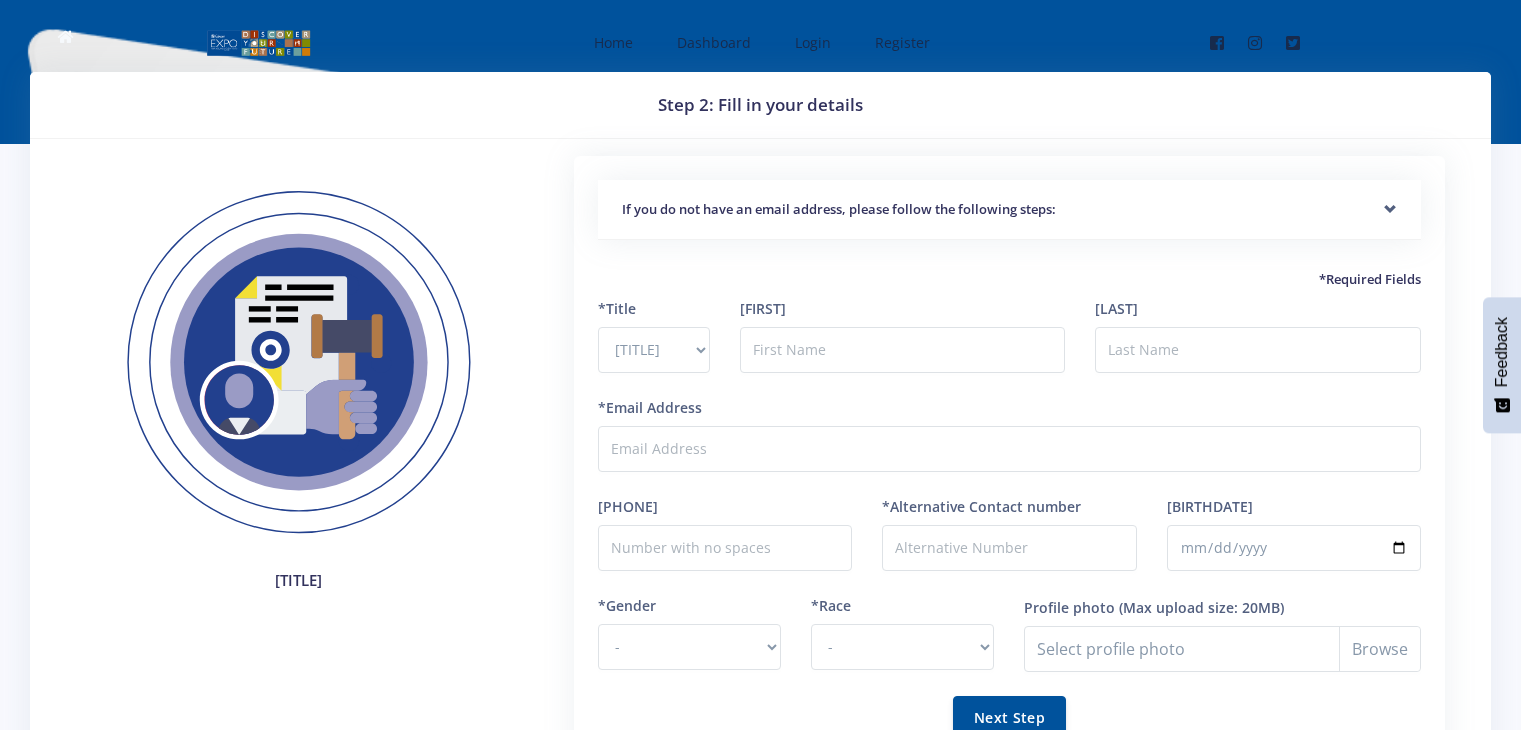 scroll, scrollTop: 0, scrollLeft: 0, axis: both 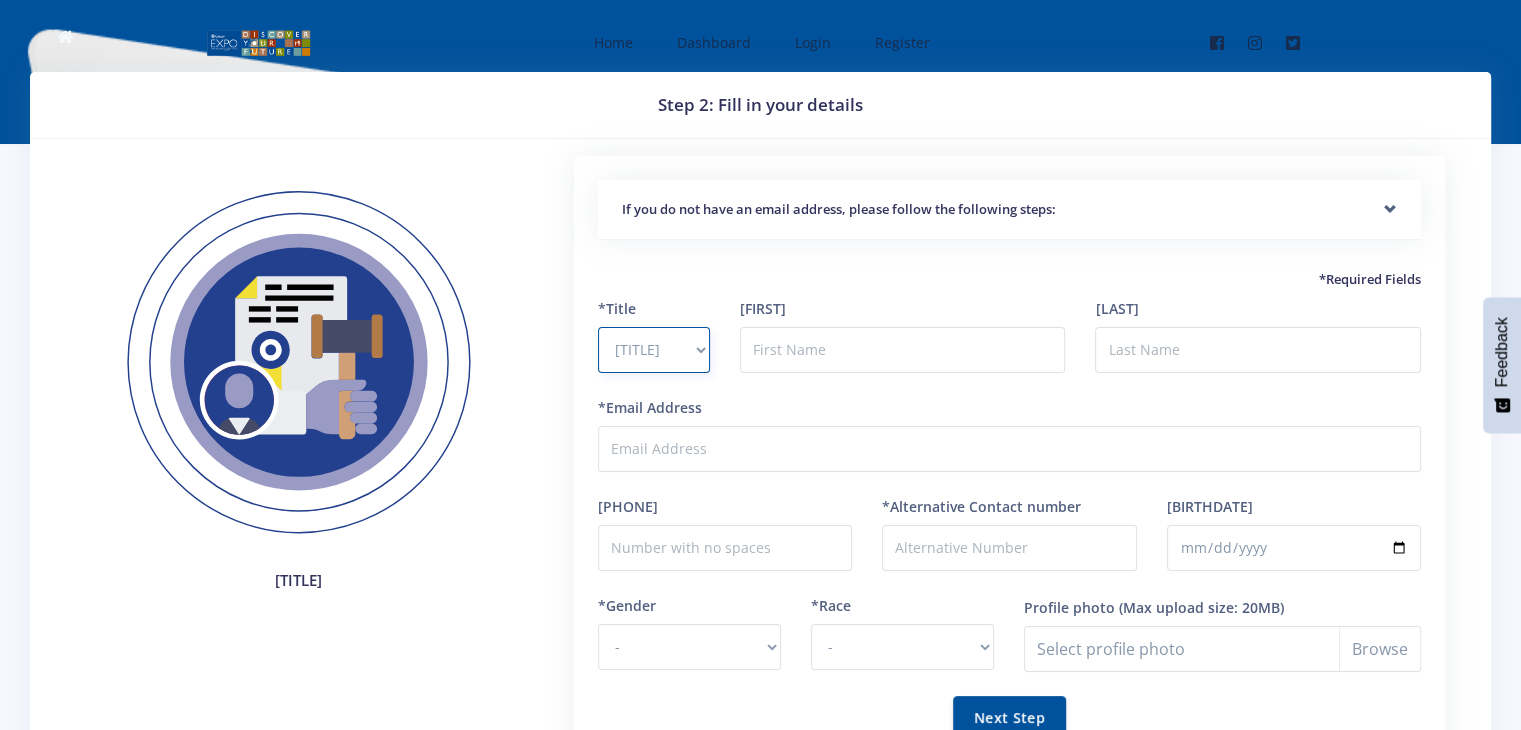 click on "Select Title
[TITLE]
[TITLE]
[TITLE]
[TITLE]
[TITLE]
[TITLE]" at bounding box center [654, 350] 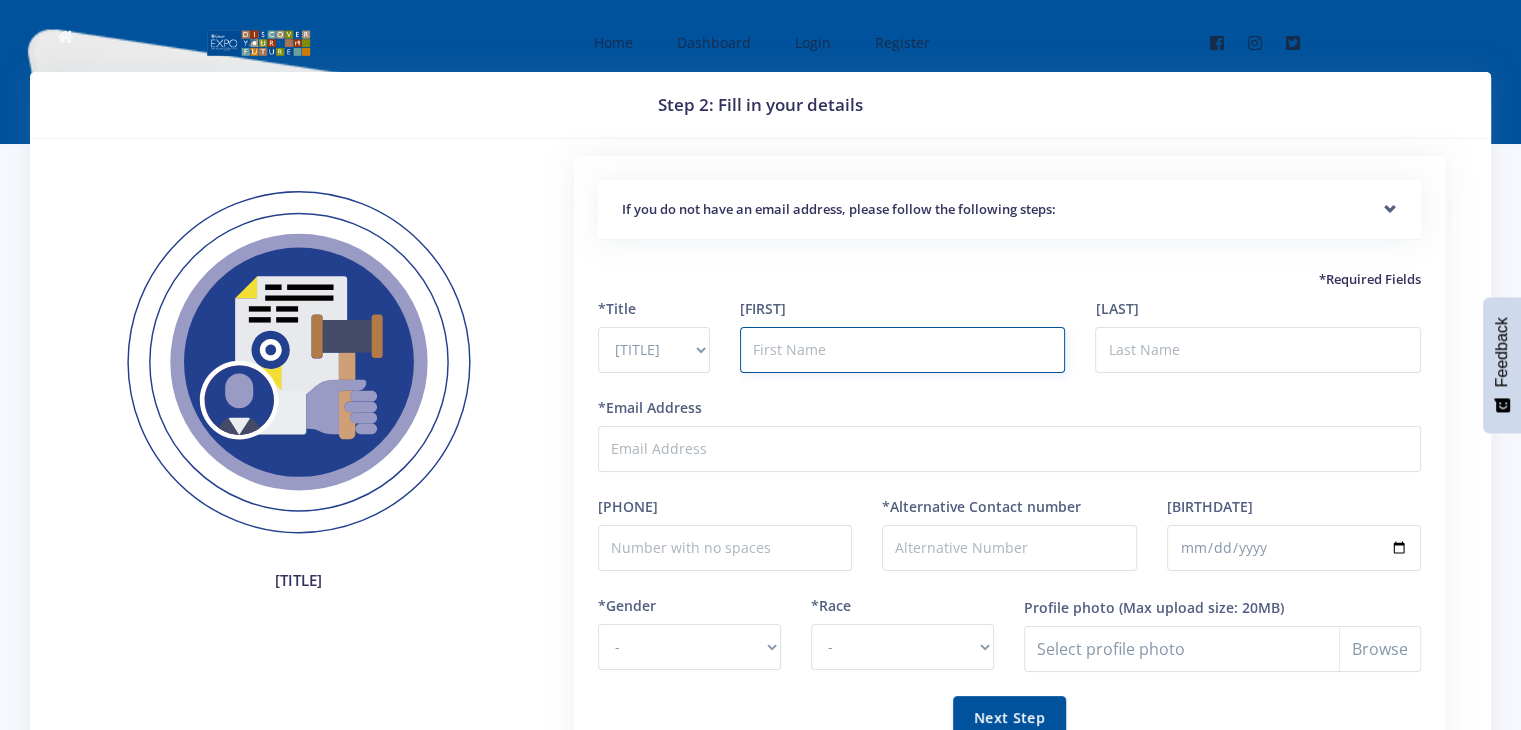 click at bounding box center (903, 350) 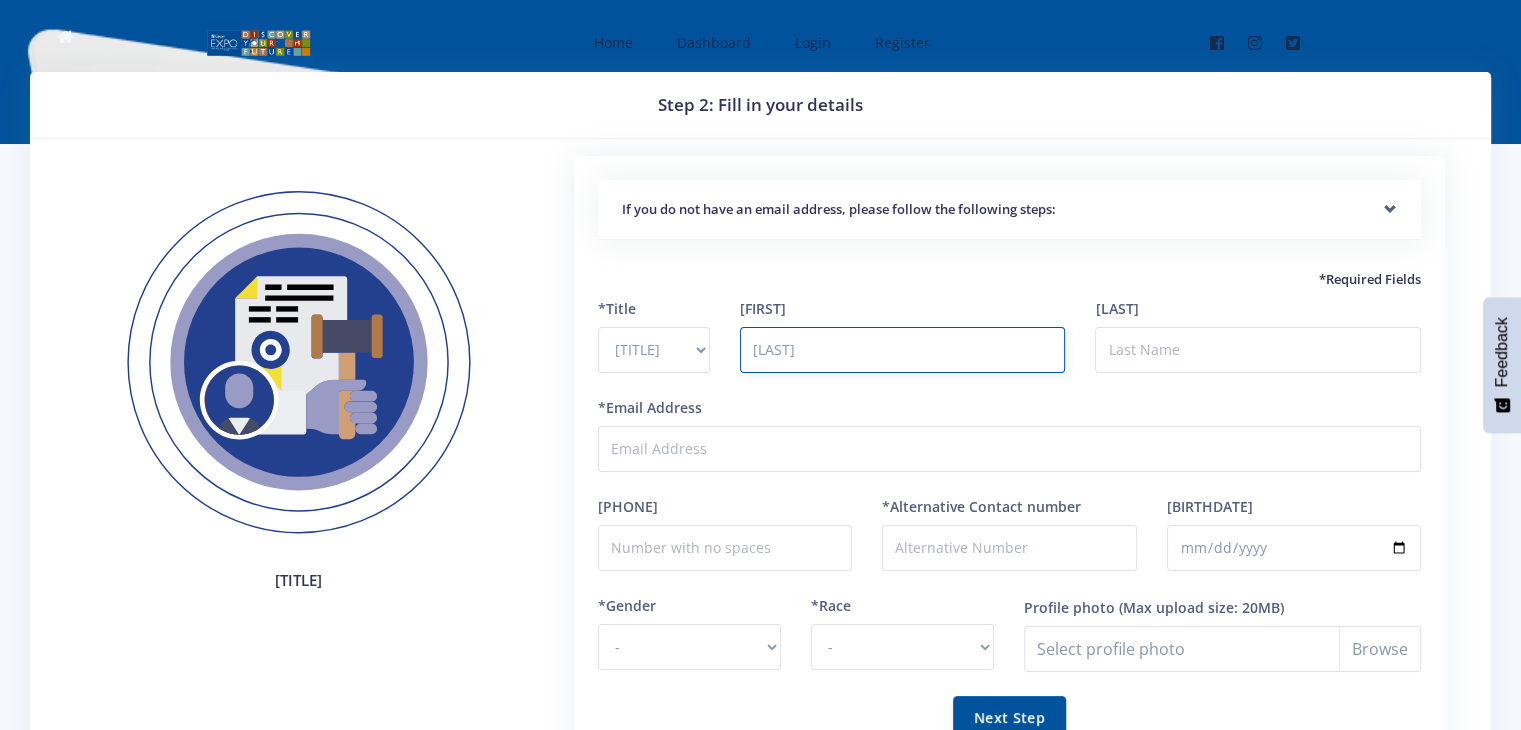 type on "[FIRST]" 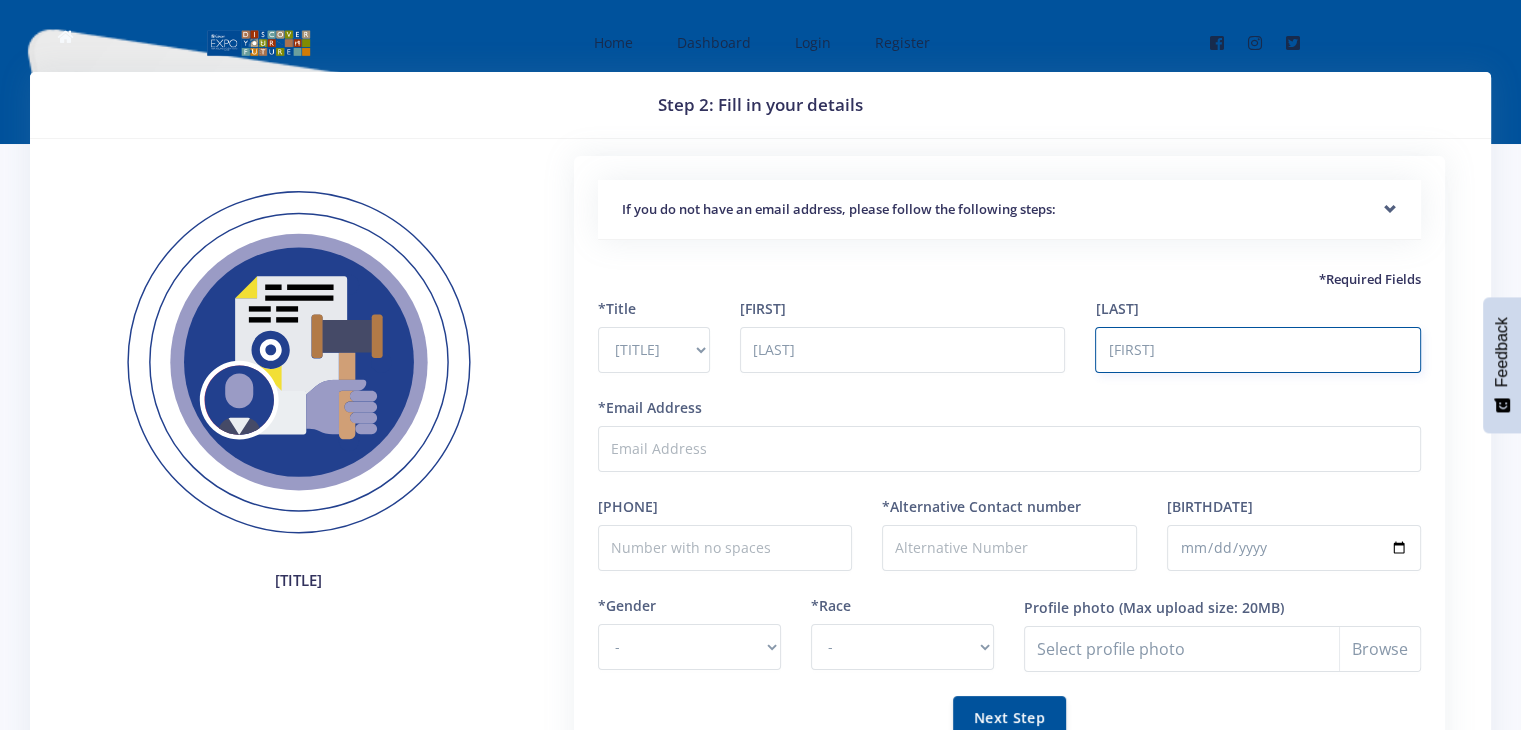 type on "[FIRST]" 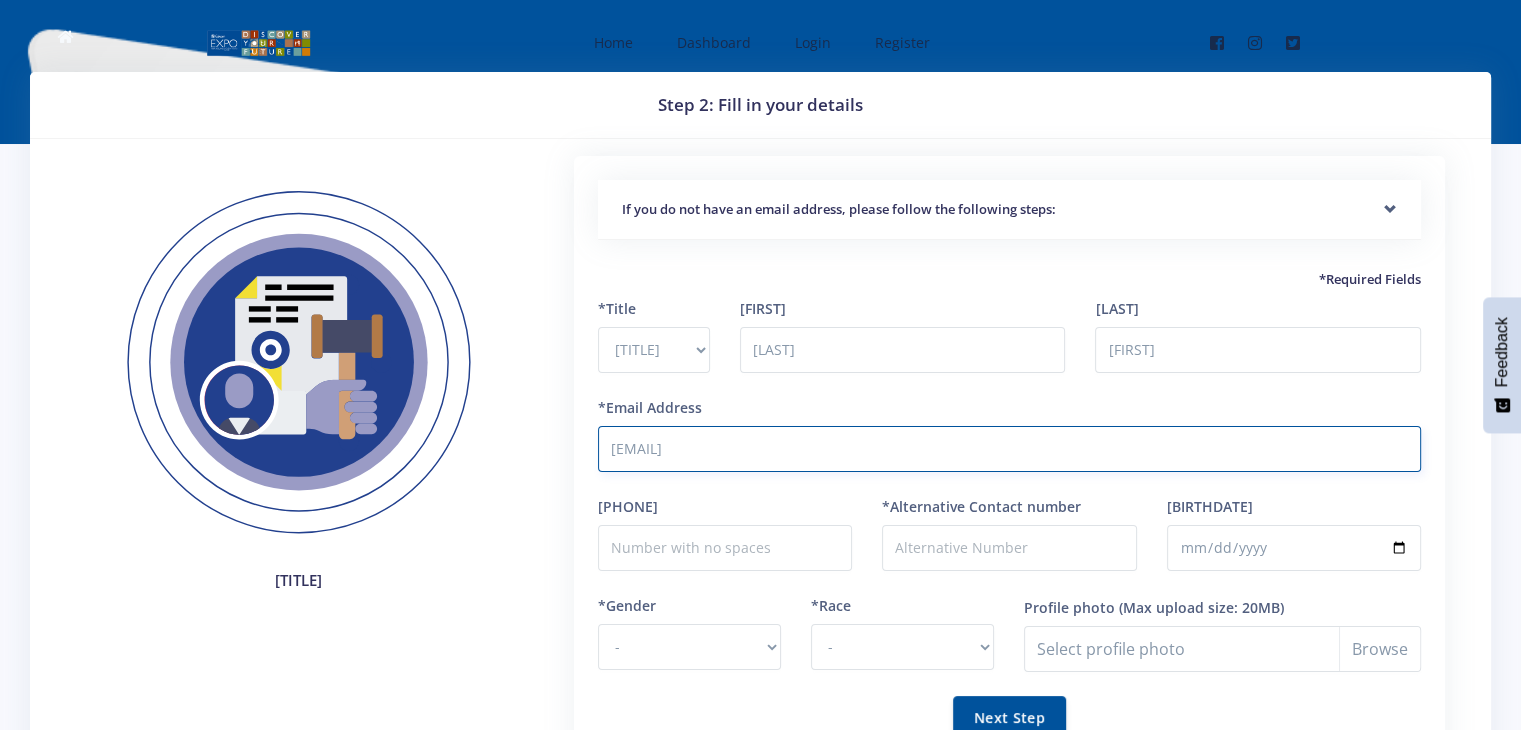 type on "[EMAIL]" 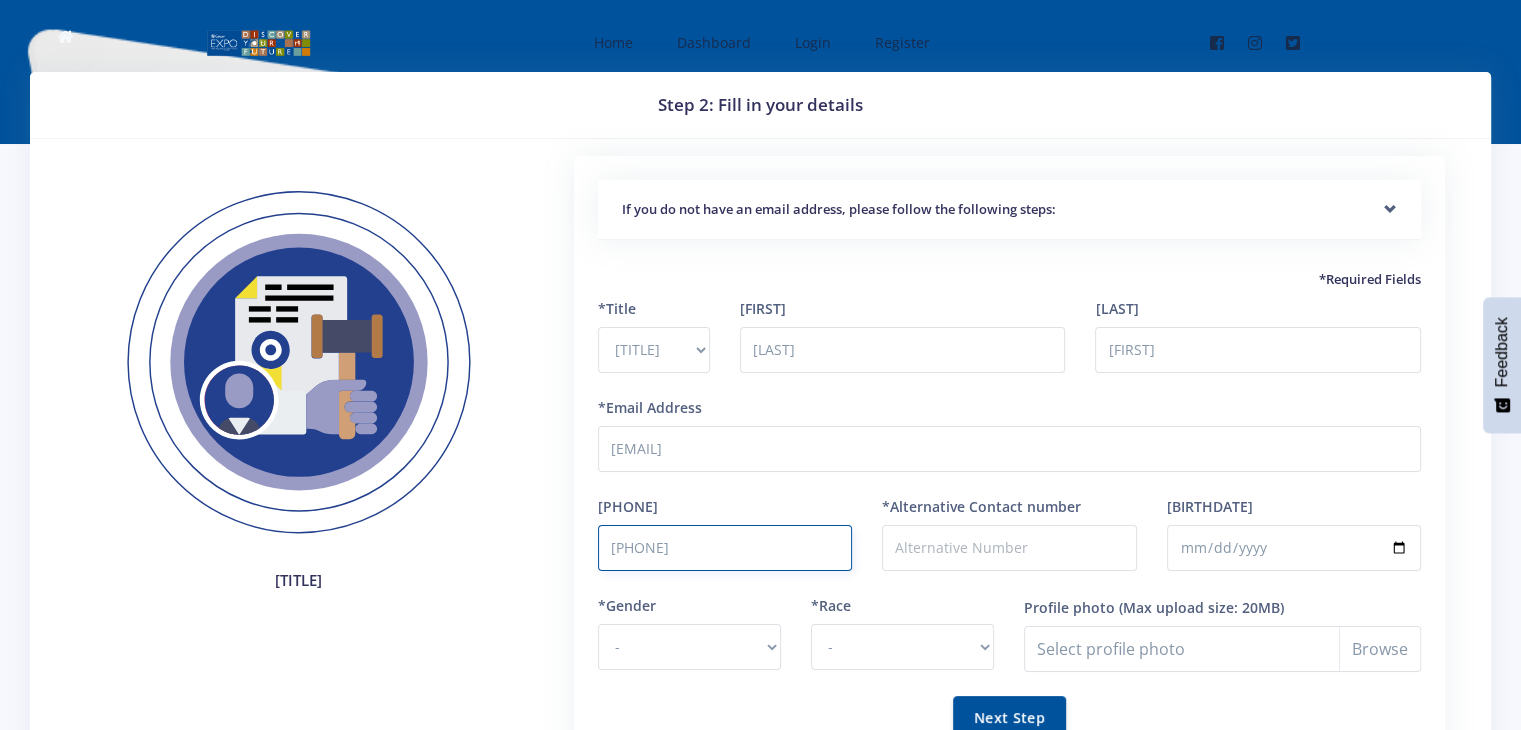 type on "[PHONE]" 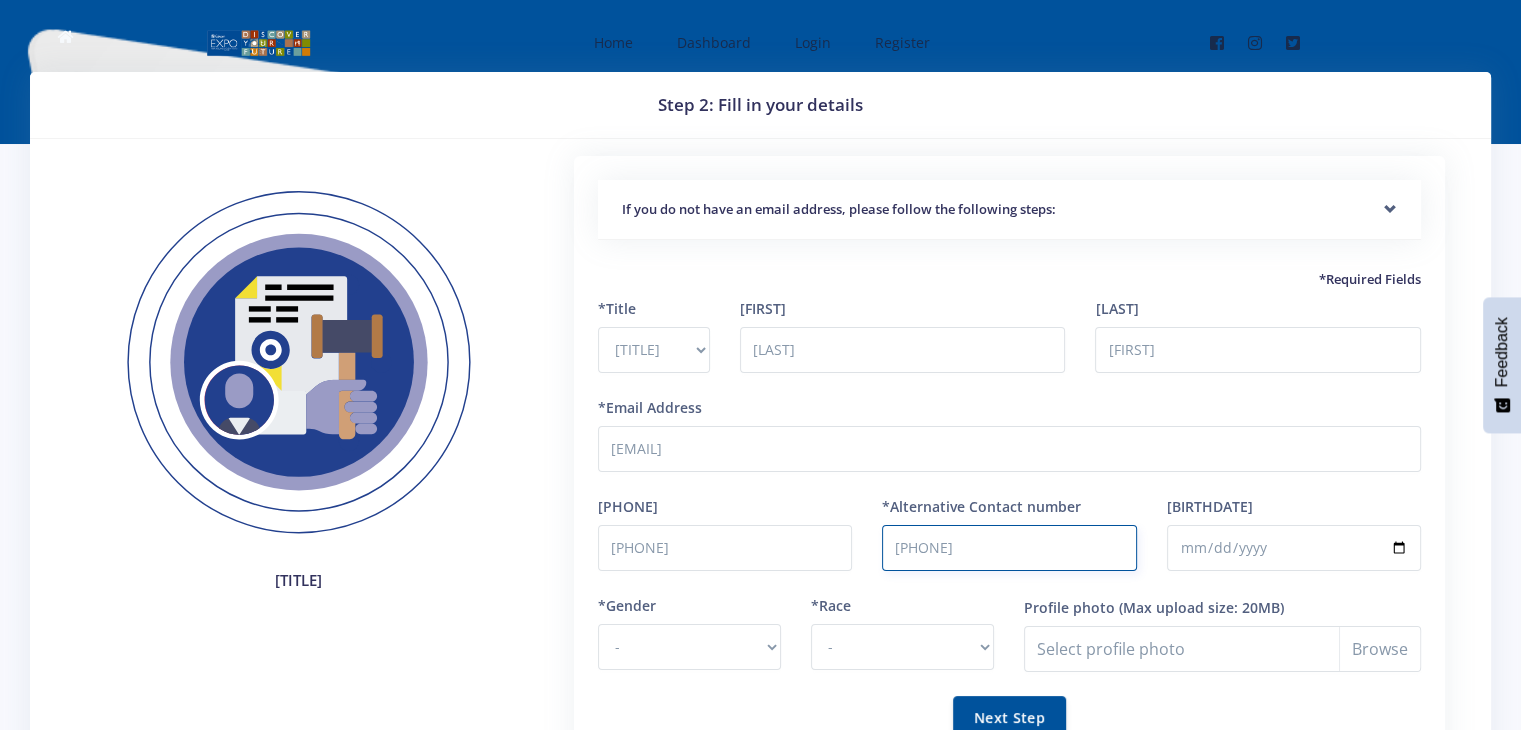 type on "0713348438" 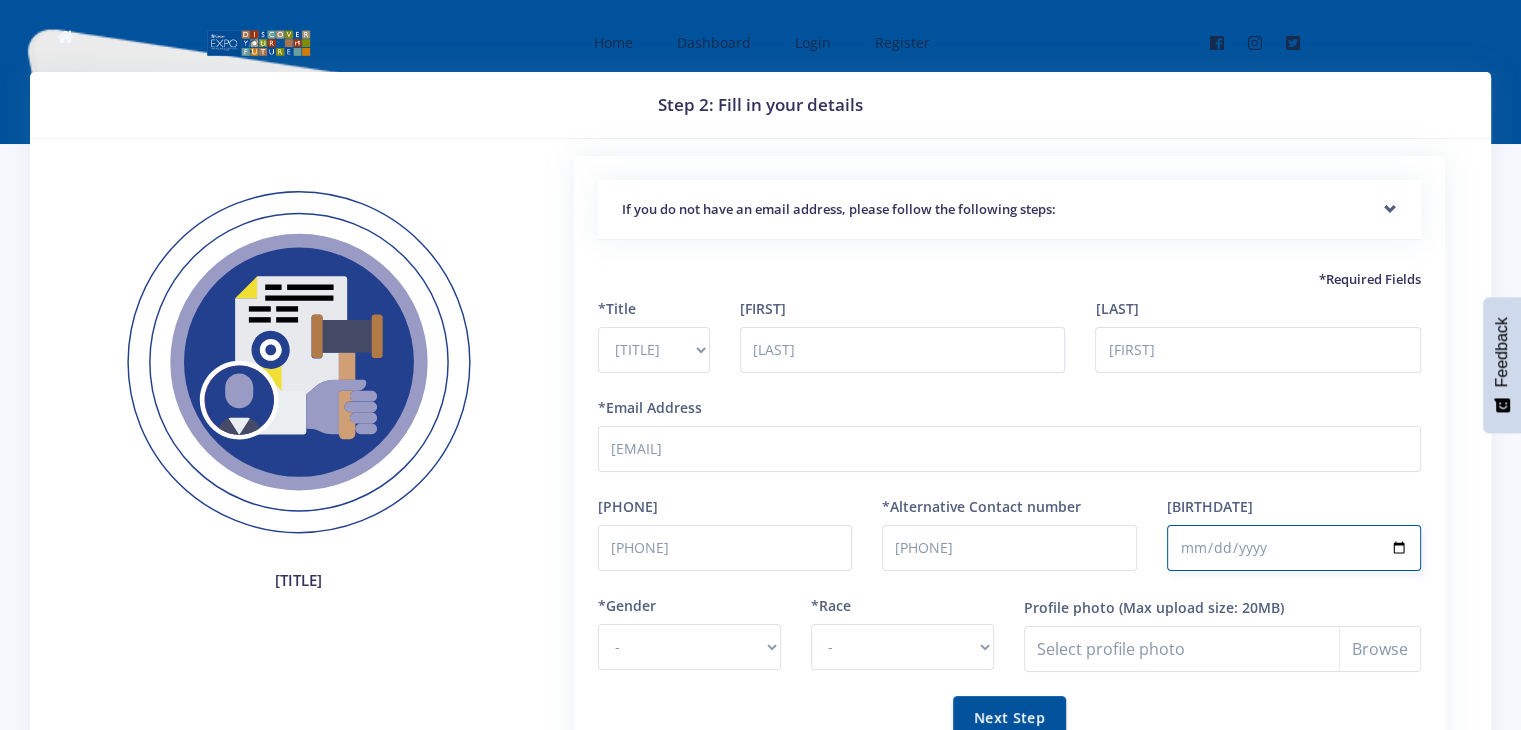 type on "1998-08-02" 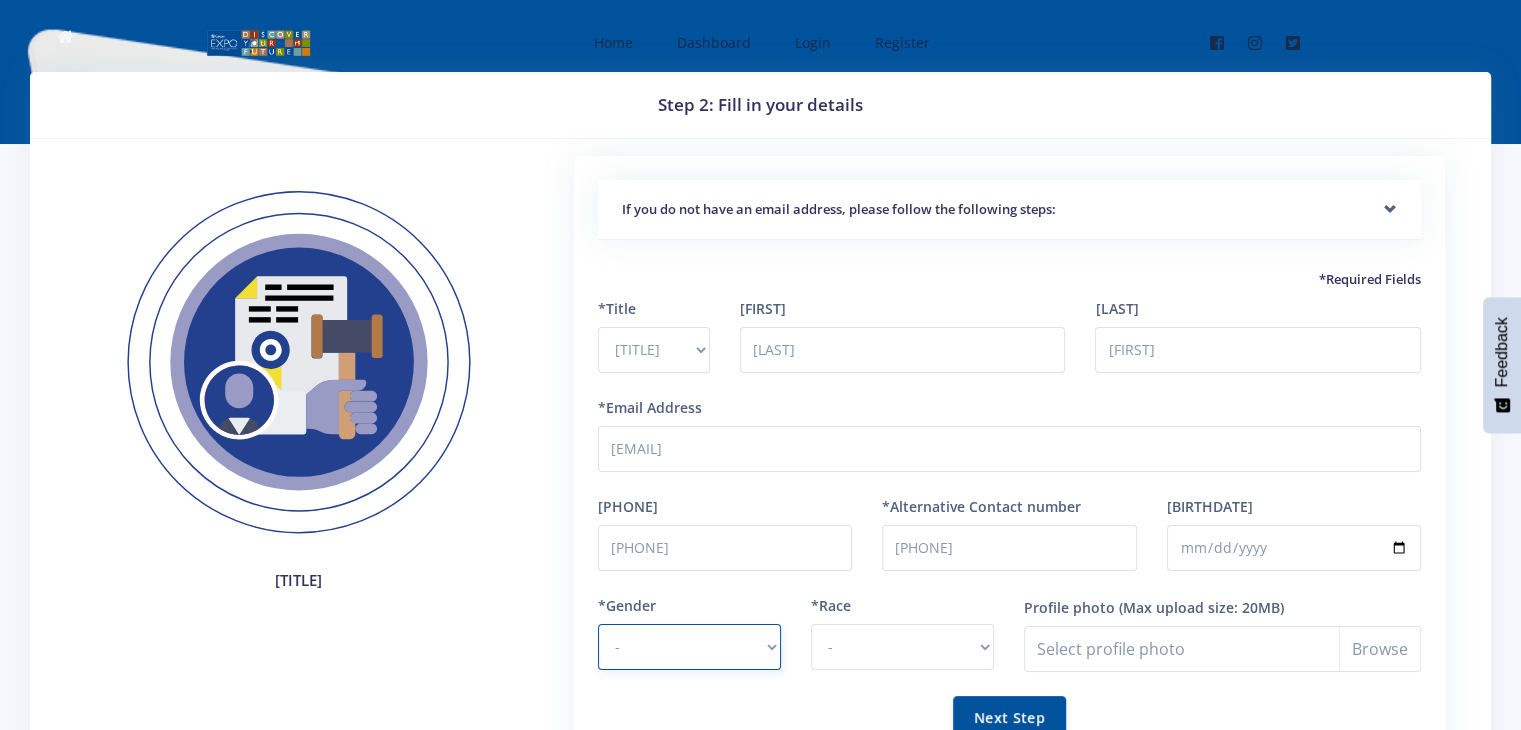 select on "F" 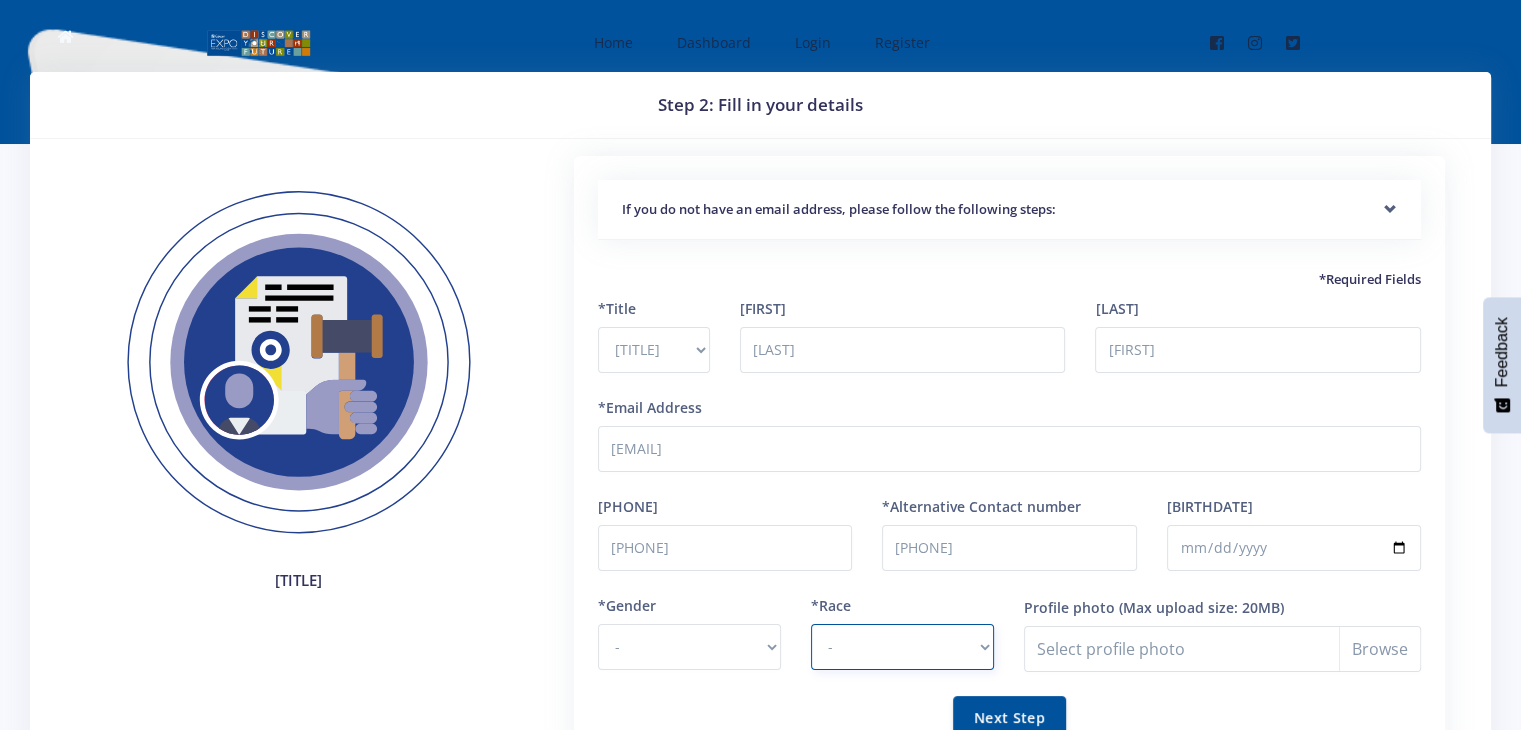 select on "African" 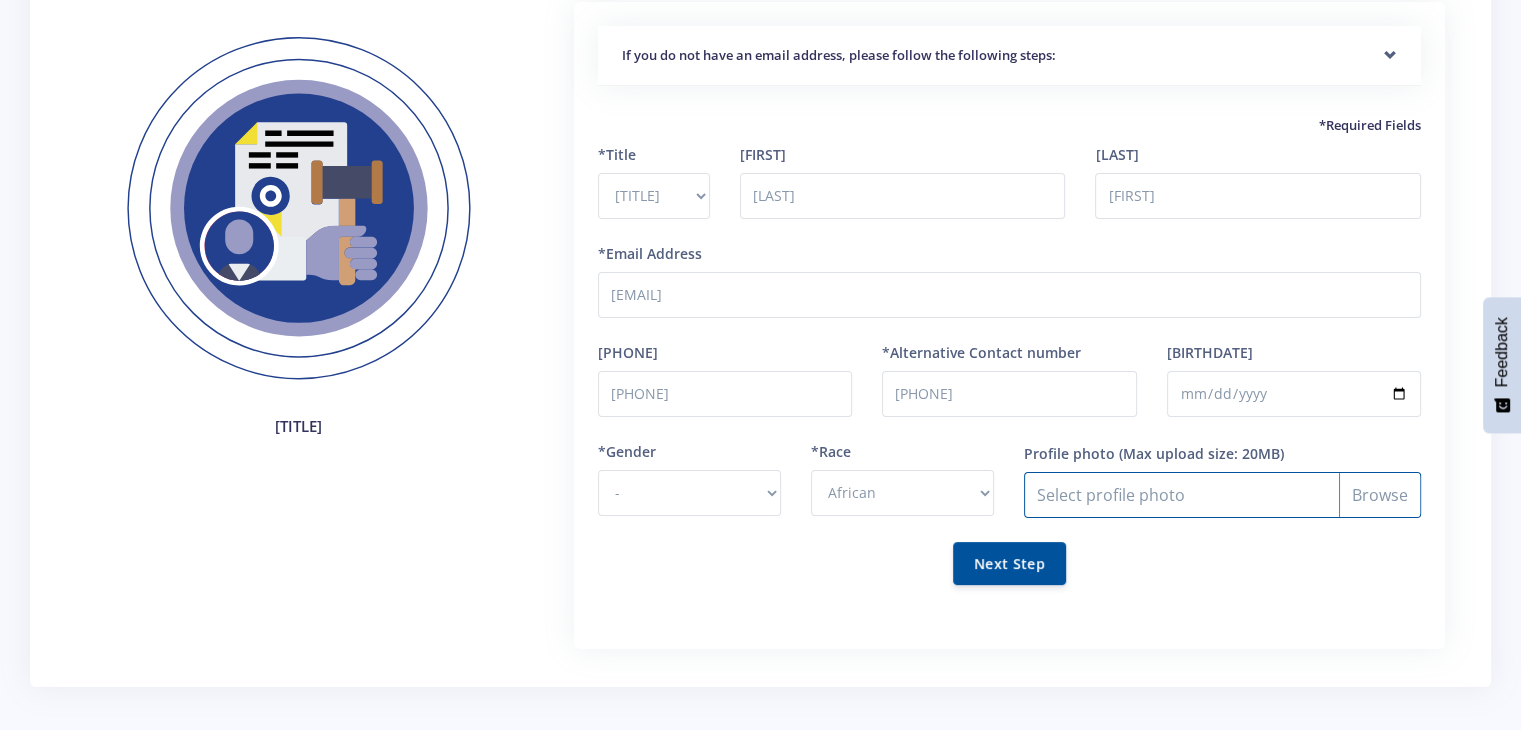 scroll, scrollTop: 169, scrollLeft: 0, axis: vertical 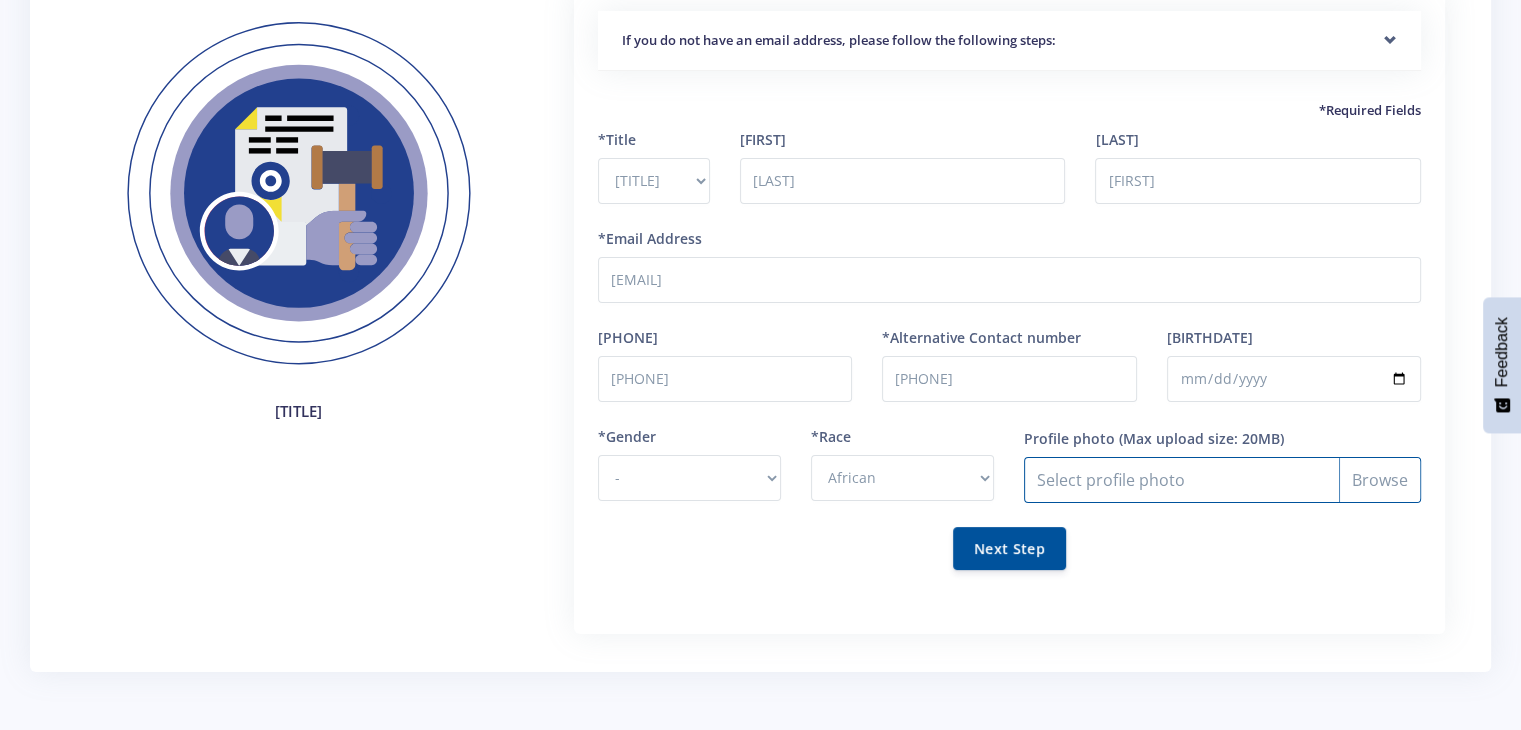 click on "Profile photo" at bounding box center (1222, 480) 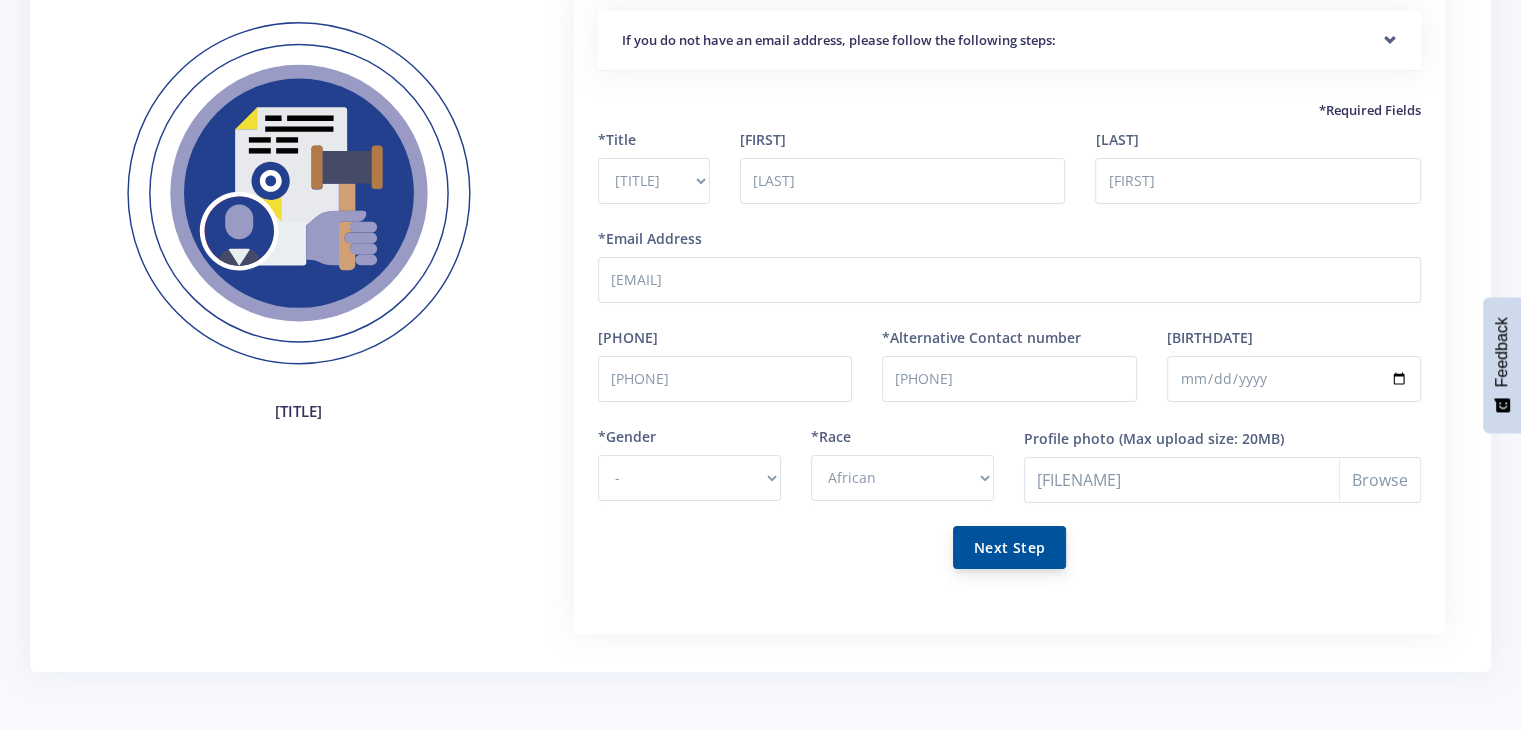 click on "Next
Step" at bounding box center (1009, 547) 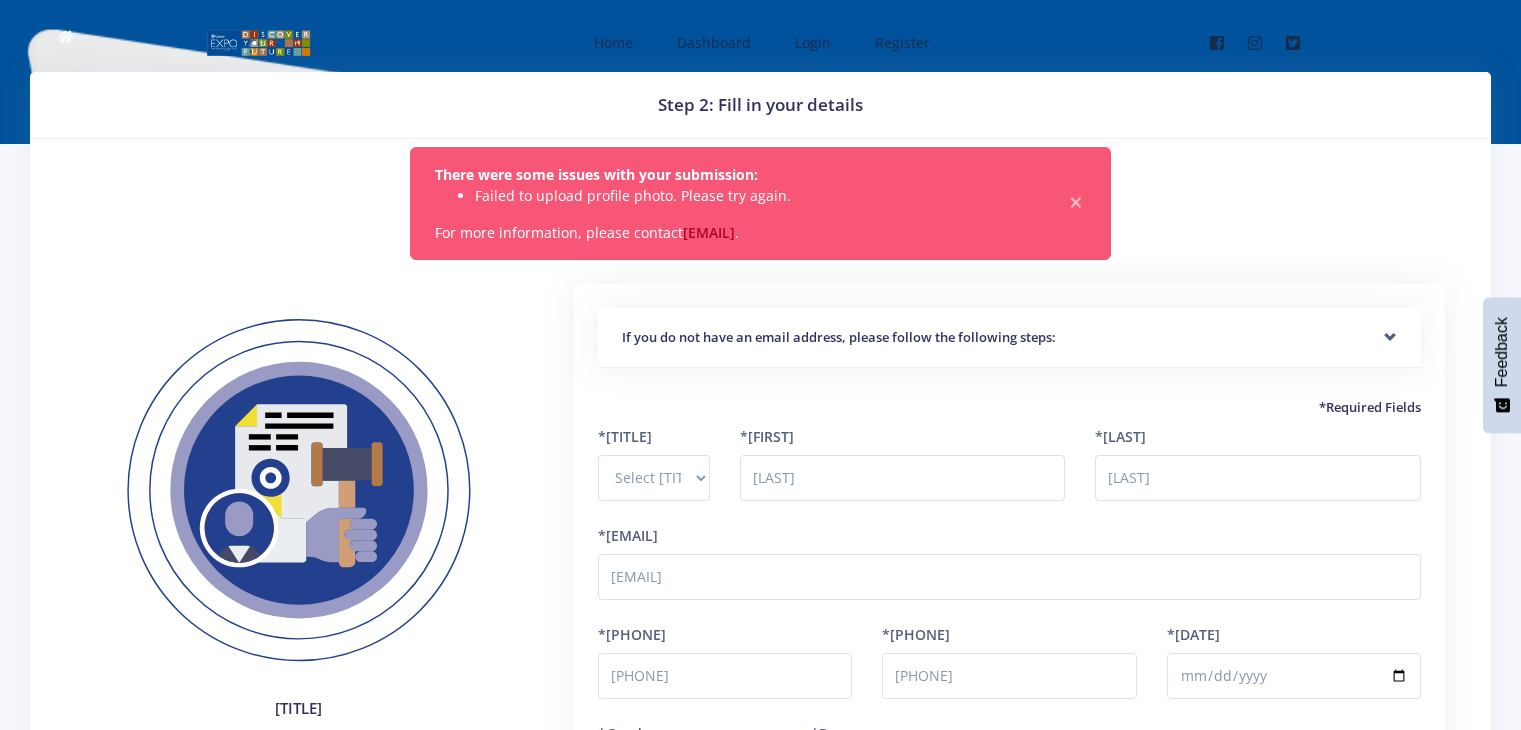 scroll, scrollTop: 0, scrollLeft: 0, axis: both 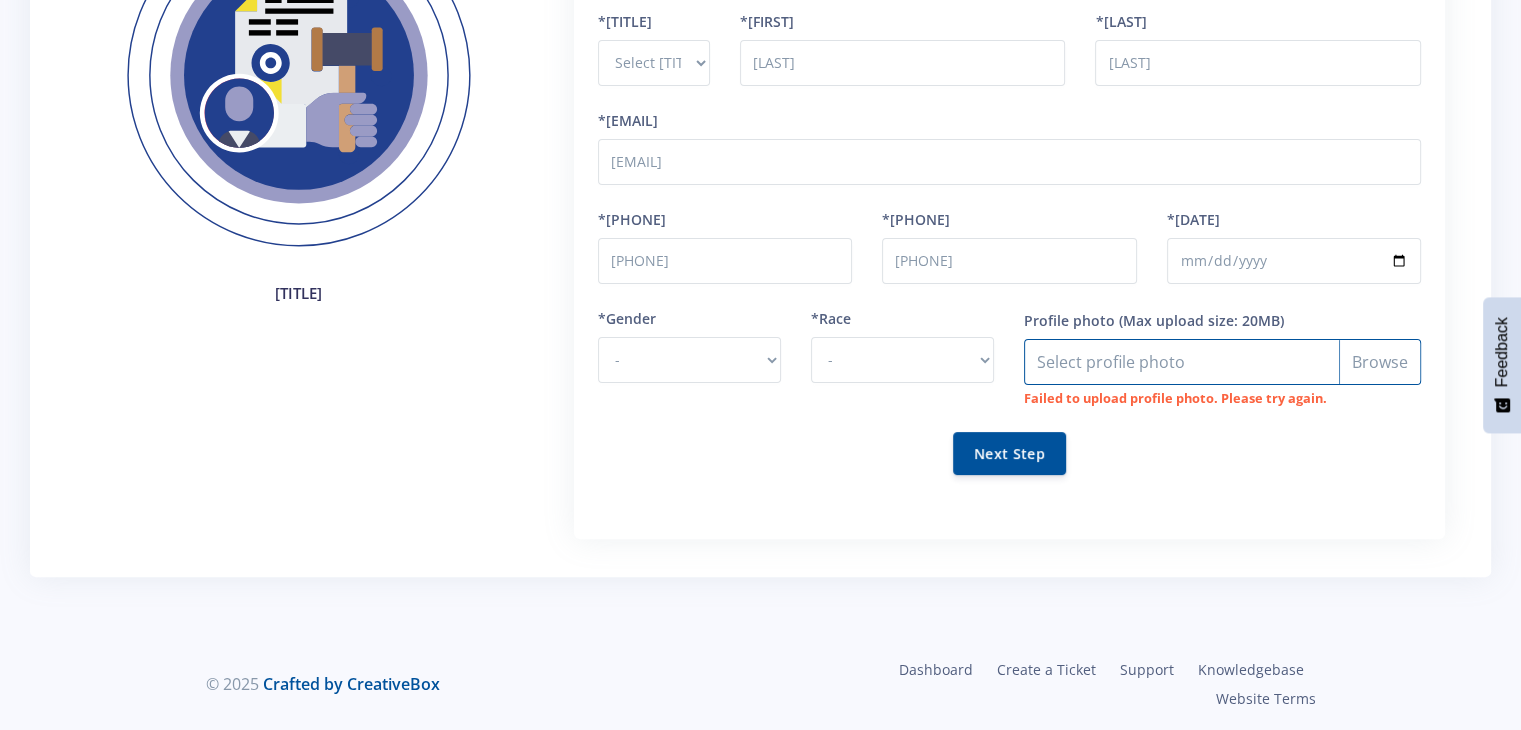 click on "Profile photo" at bounding box center (1222, 362) 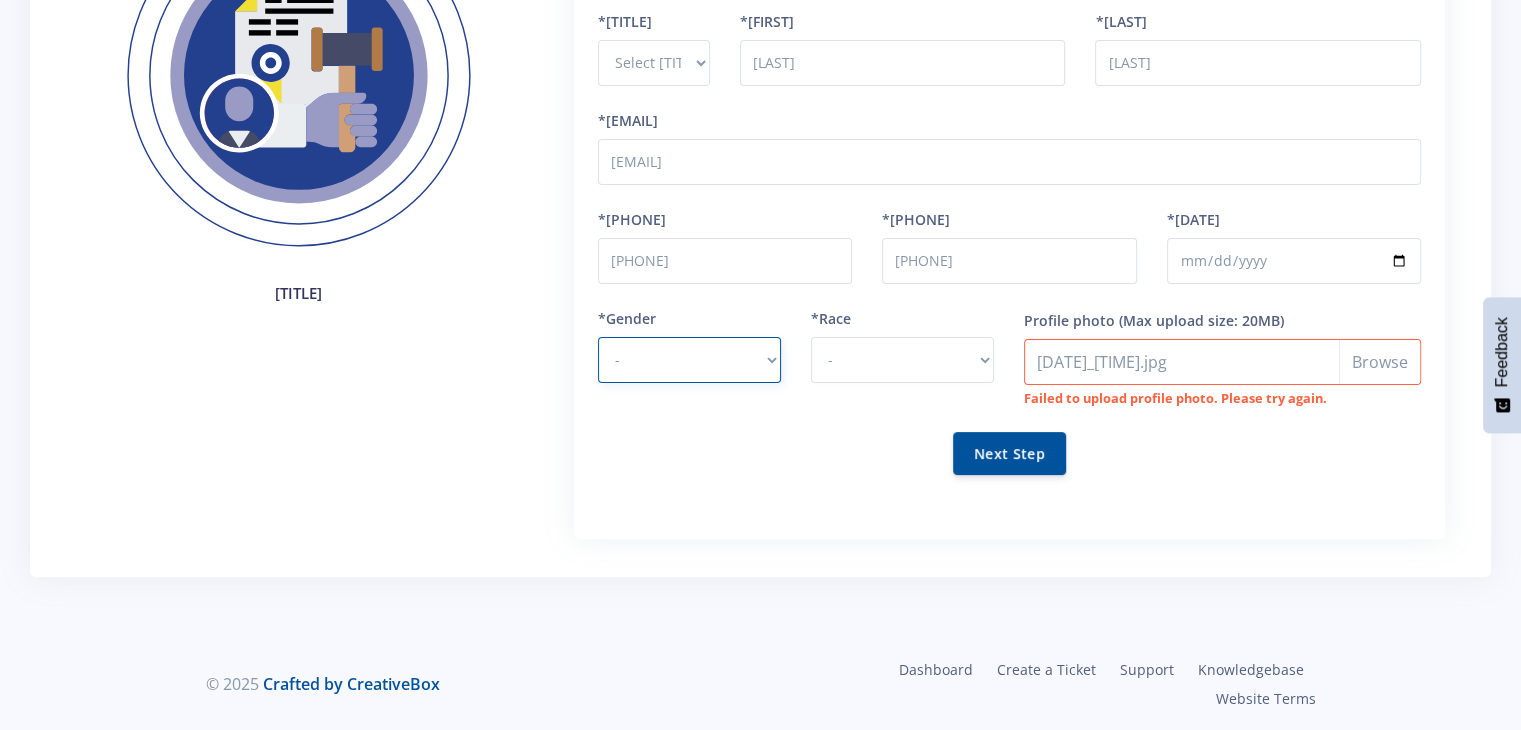 click on "-
Male
Female" at bounding box center [689, 360] 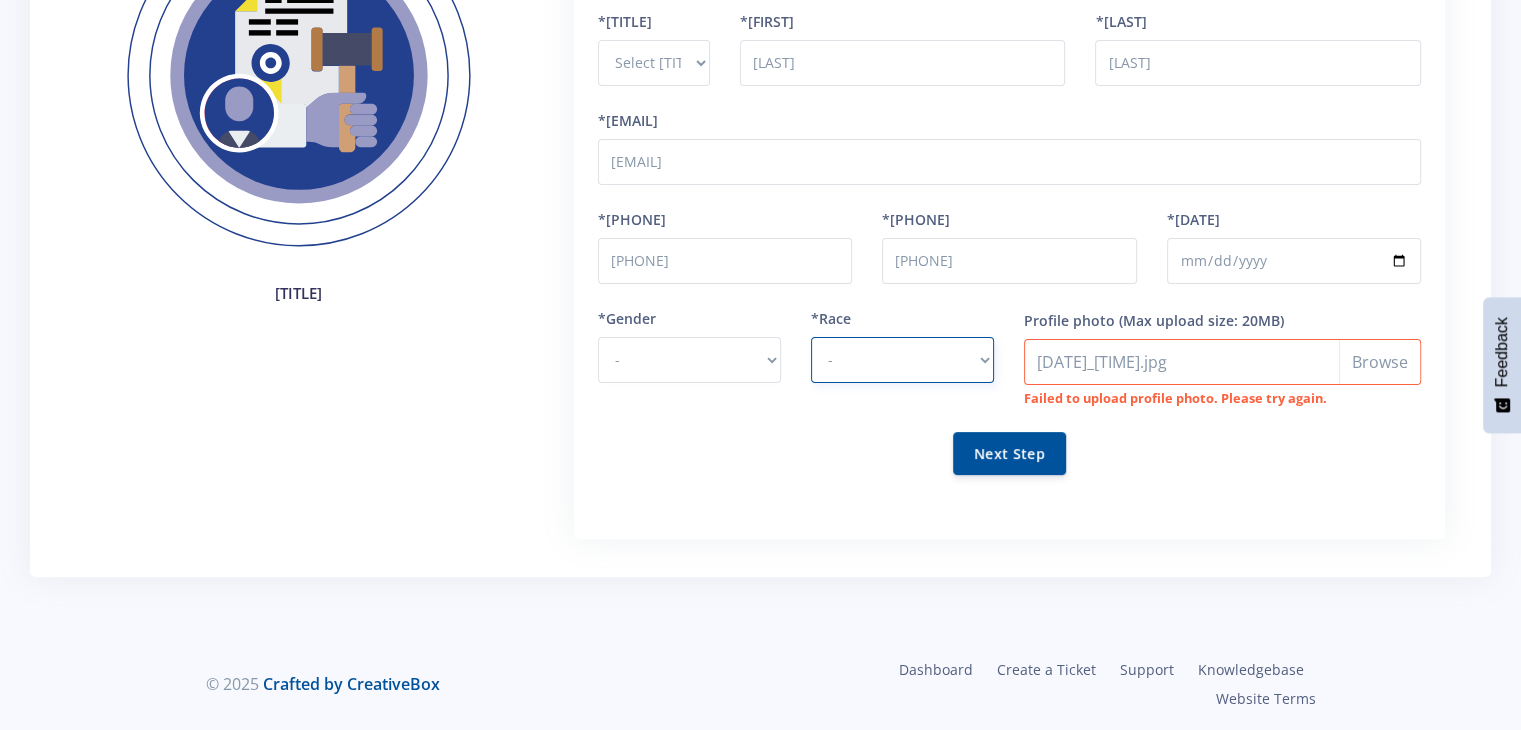 select on "African" 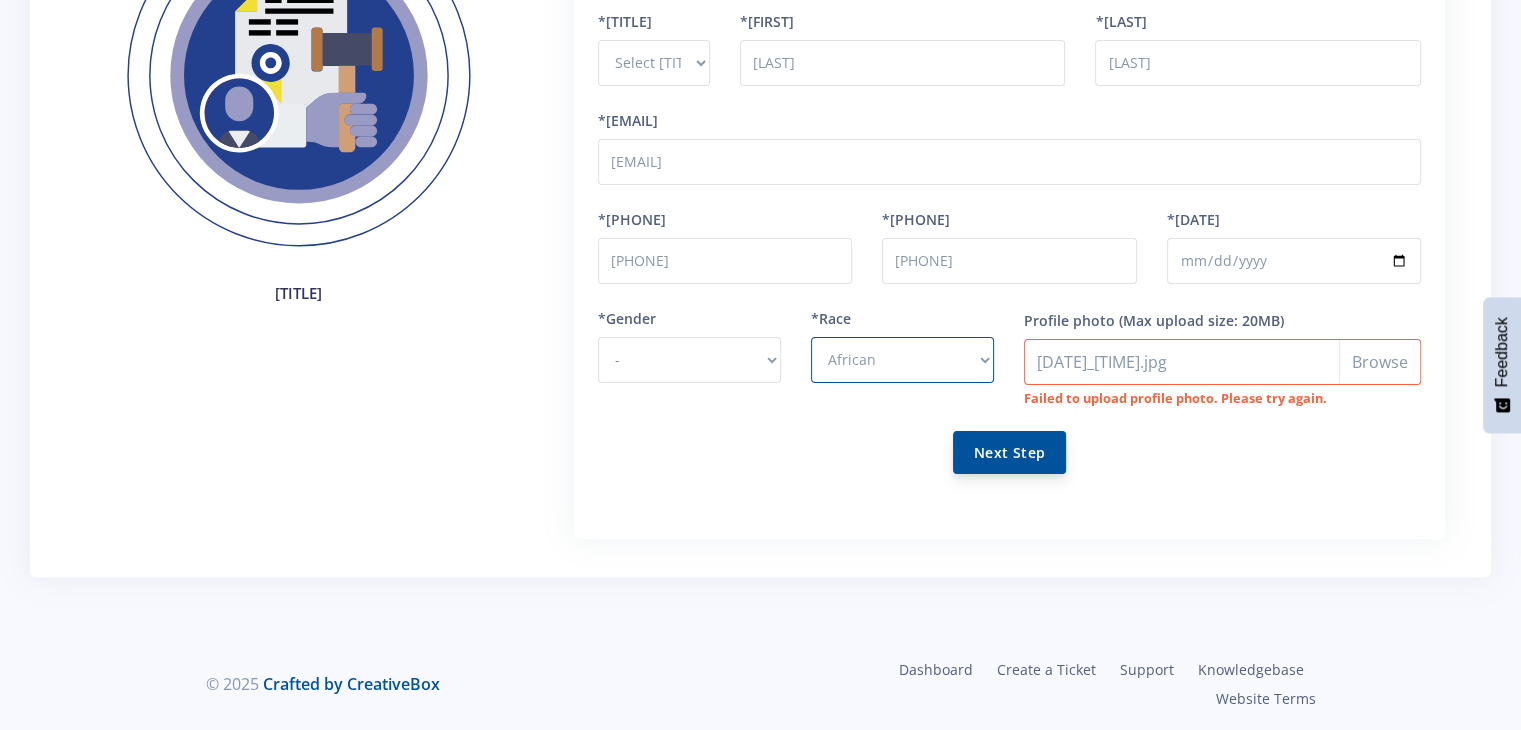 click on "Next
Step" at bounding box center [1009, 452] 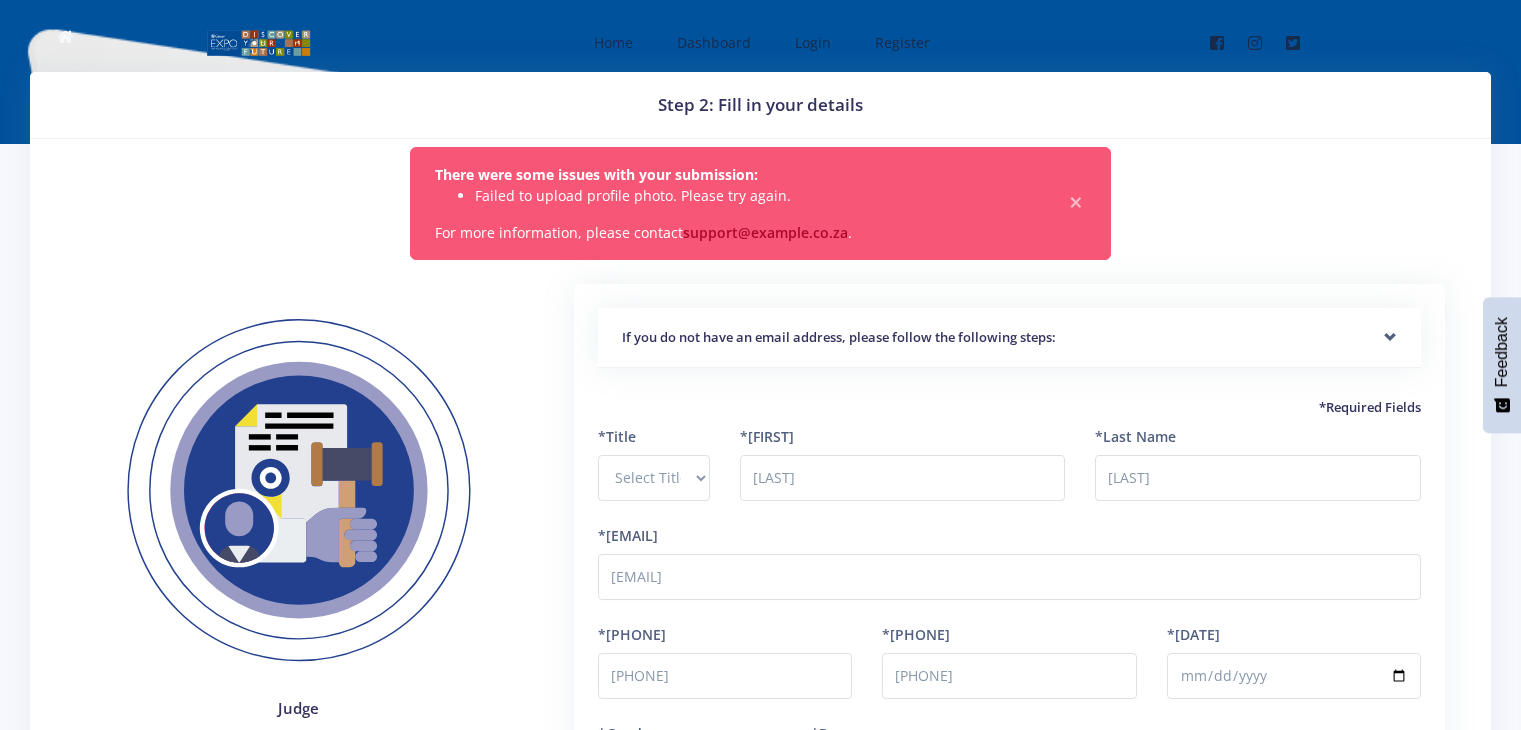 scroll, scrollTop: 0, scrollLeft: 0, axis: both 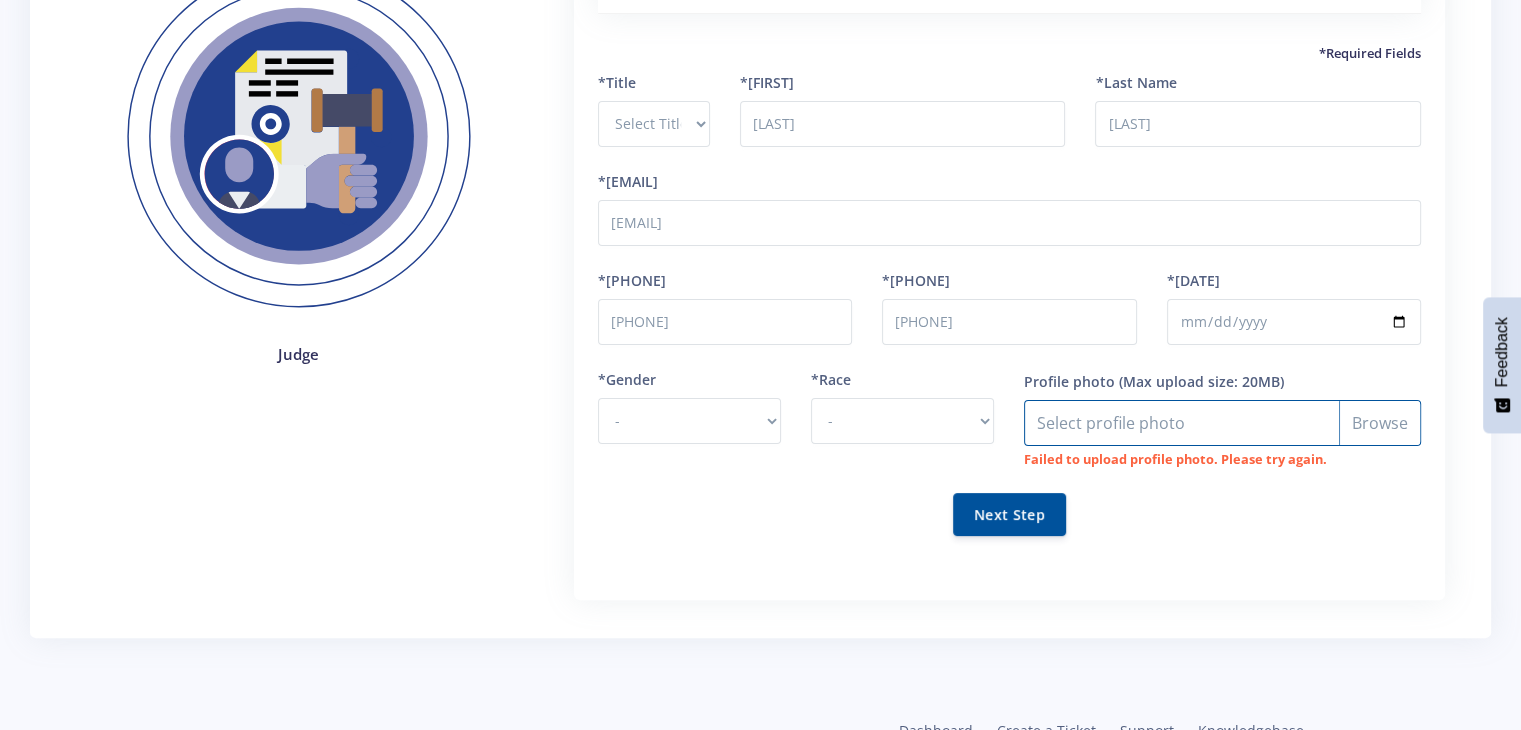 click on "Profile photo" at bounding box center [1222, 423] 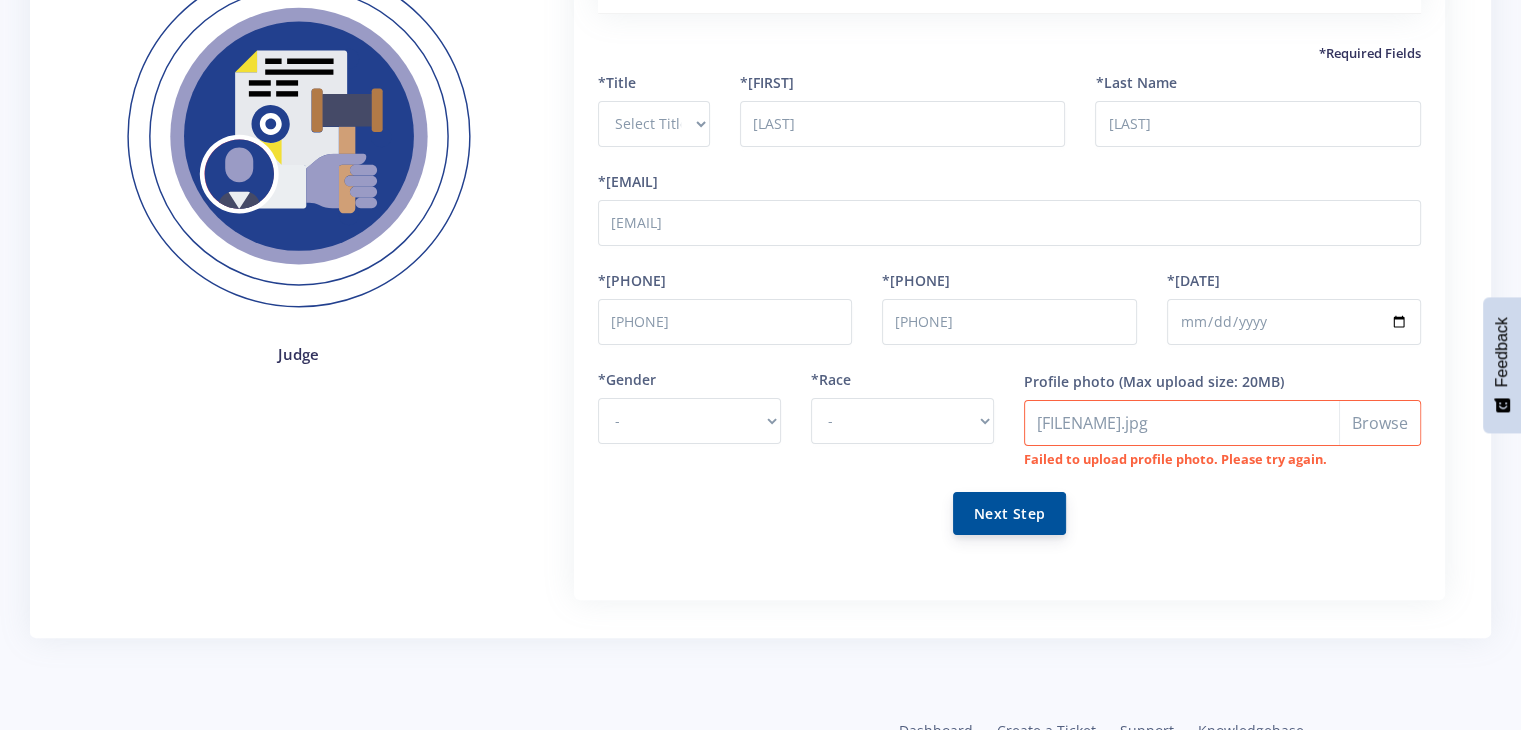 click on "Next
Step" at bounding box center [1009, 513] 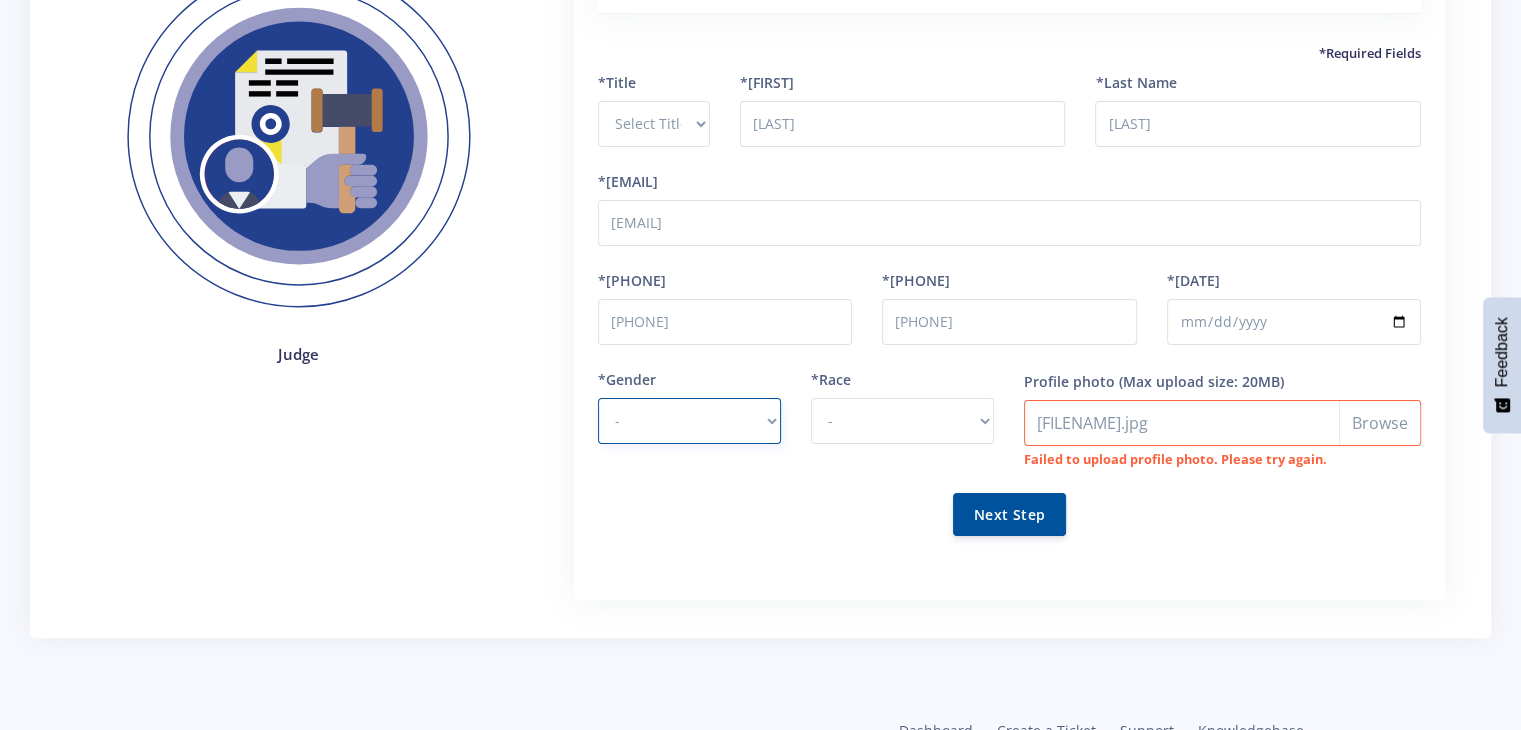 select on "[FIRST]" 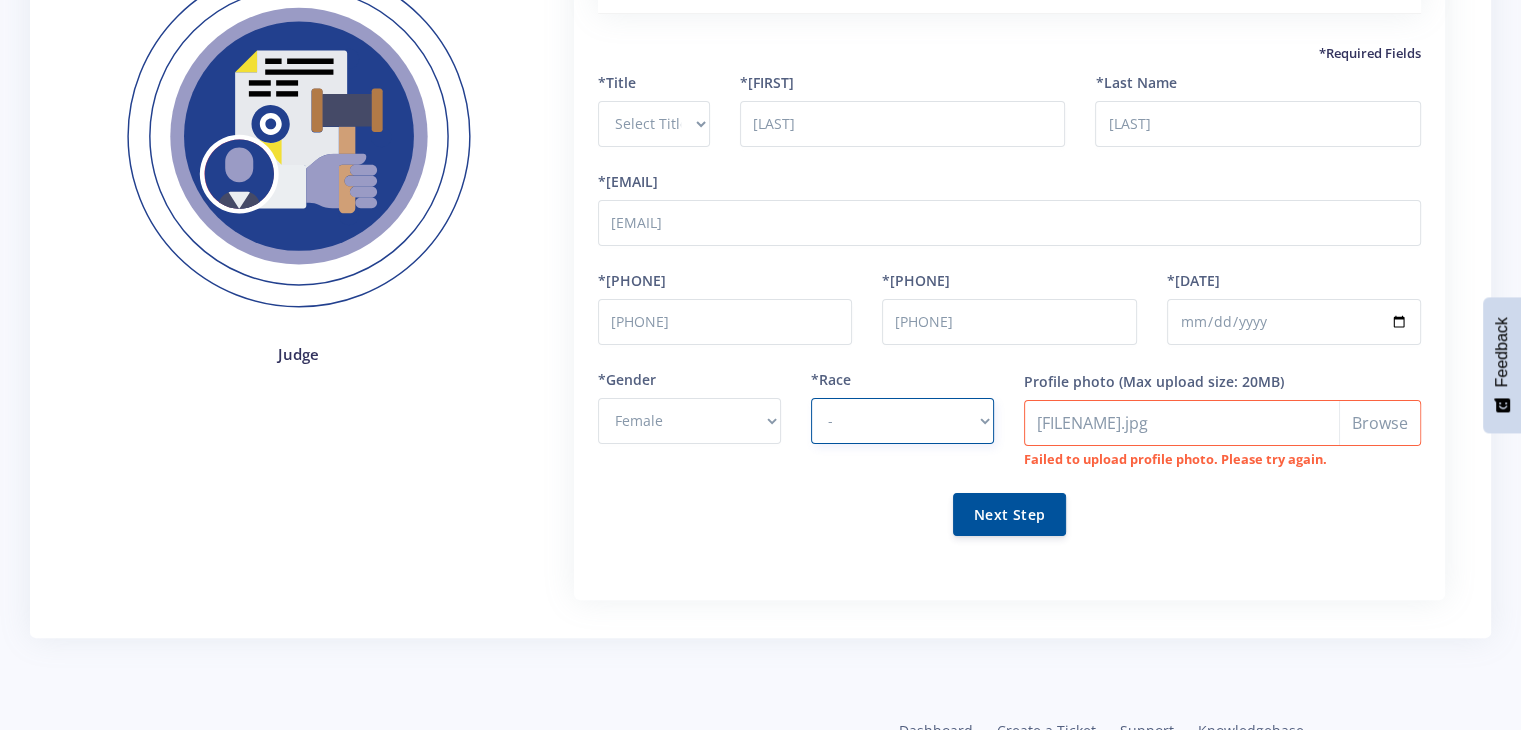 select on "African" 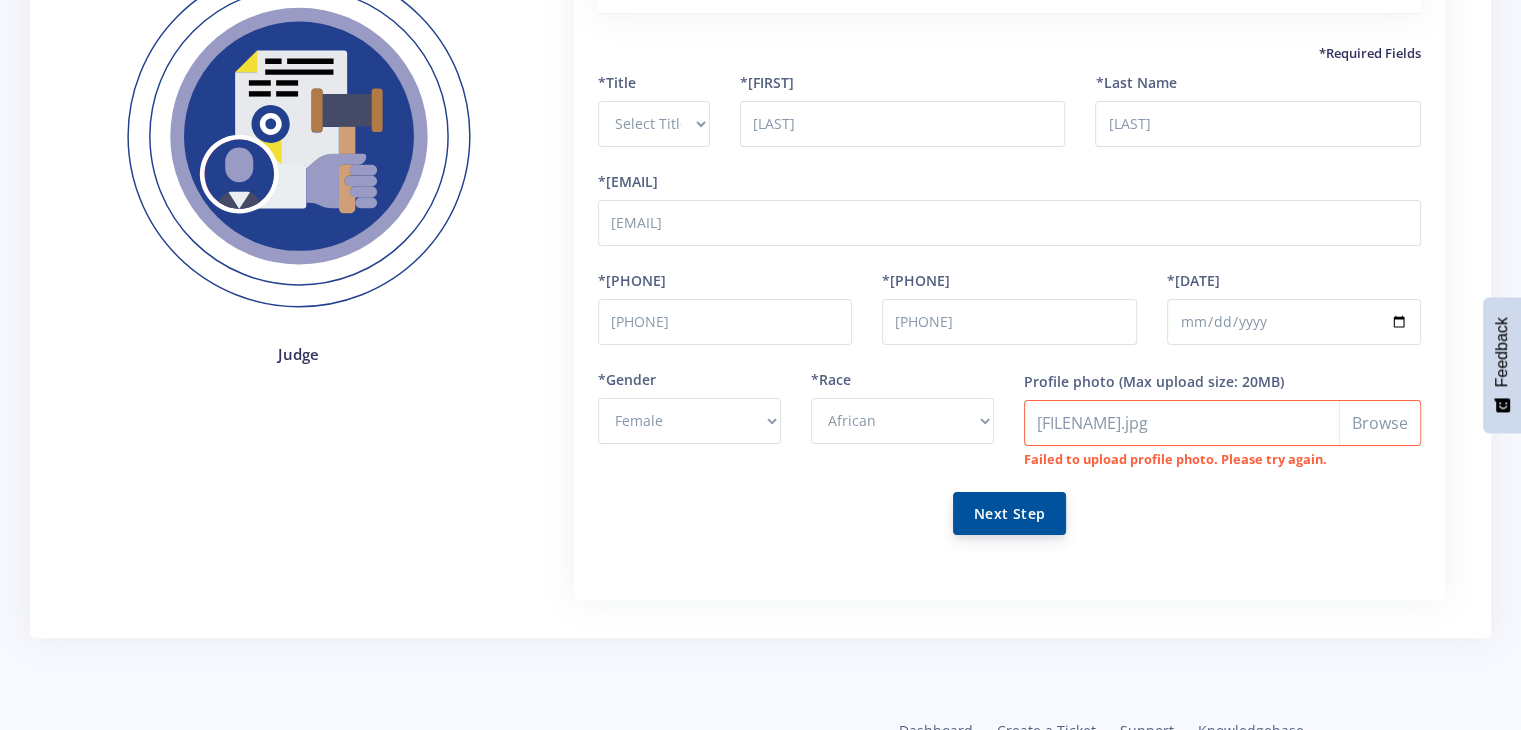 click on "Next
Step" at bounding box center (1009, 513) 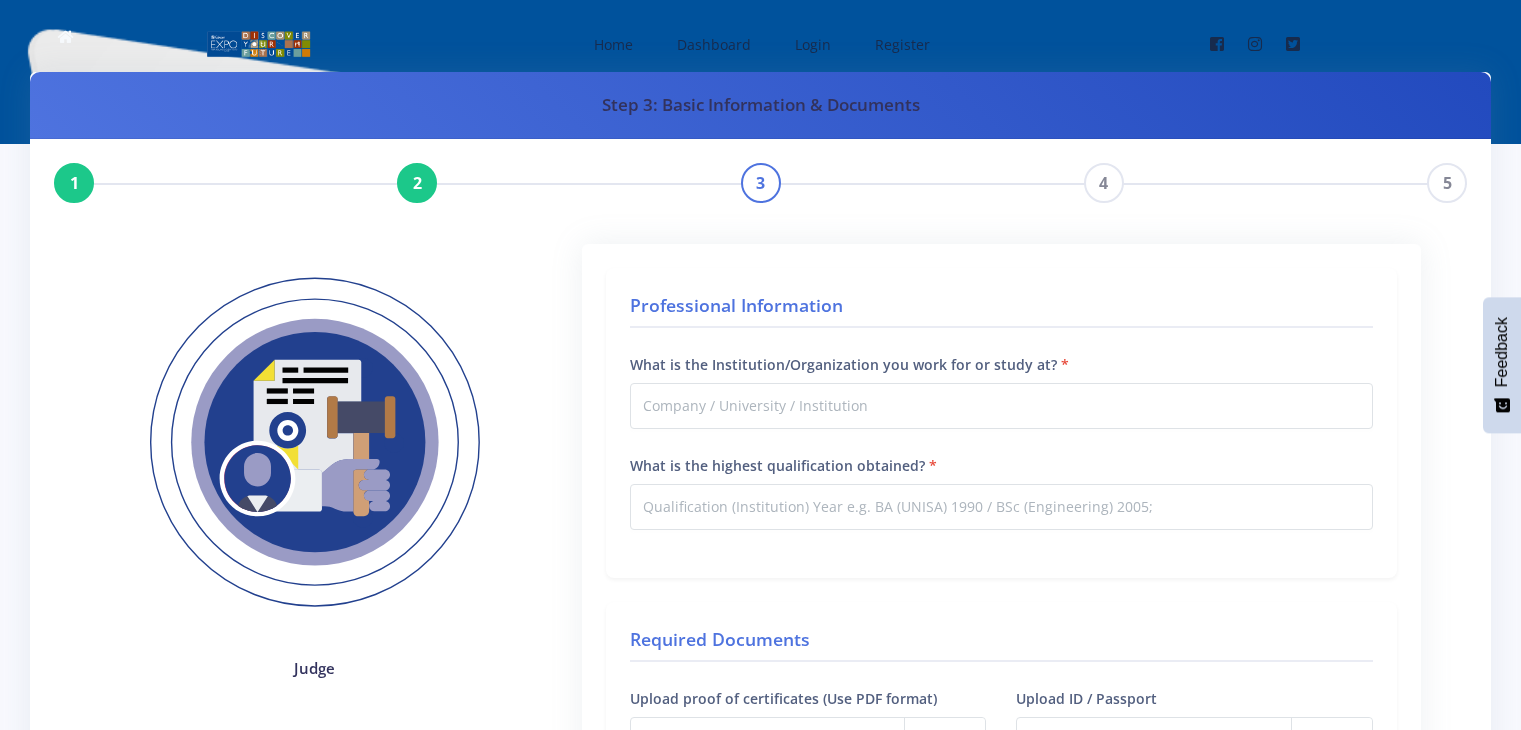 scroll, scrollTop: 0, scrollLeft: 0, axis: both 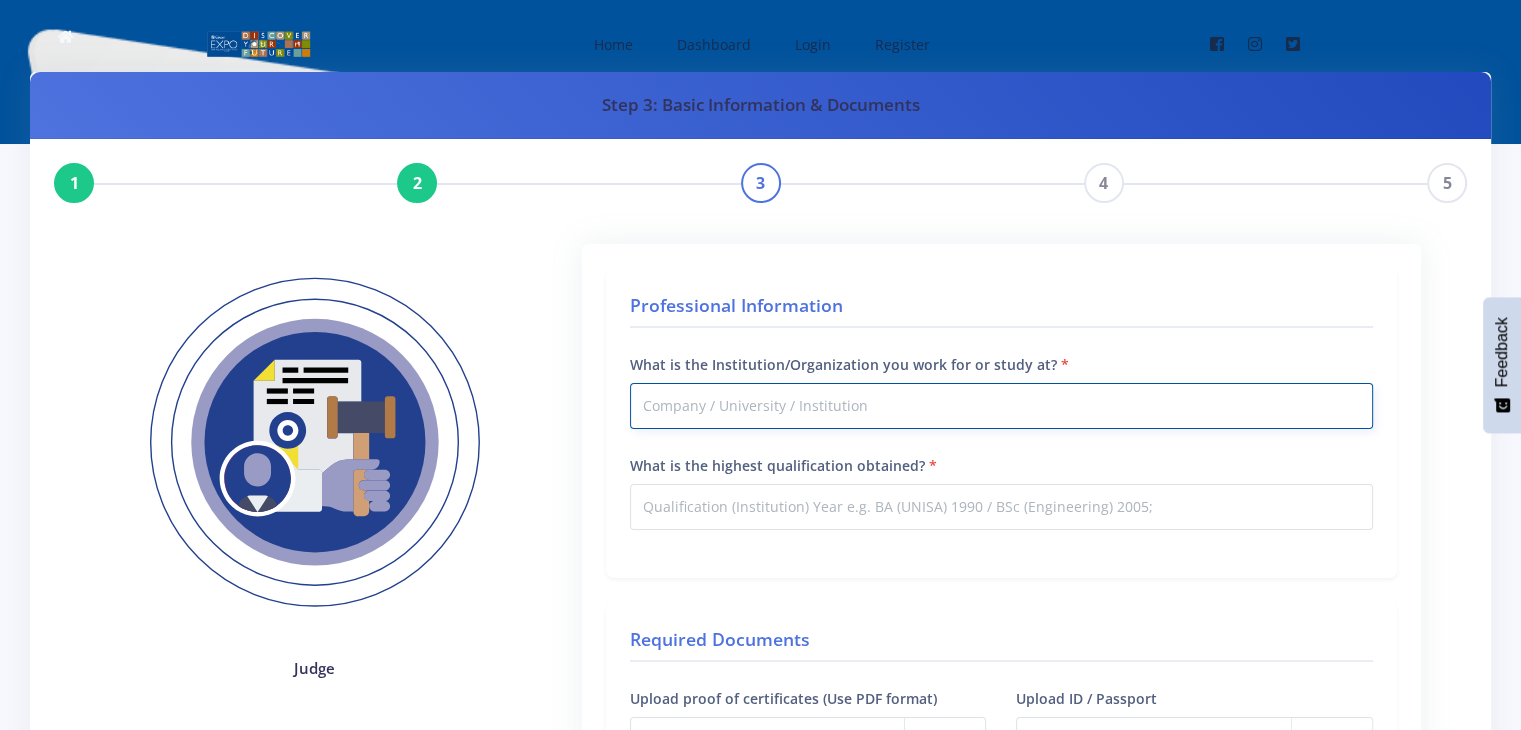 click on "What is the Institution/Organization you work for or study at?" at bounding box center (1001, 406) 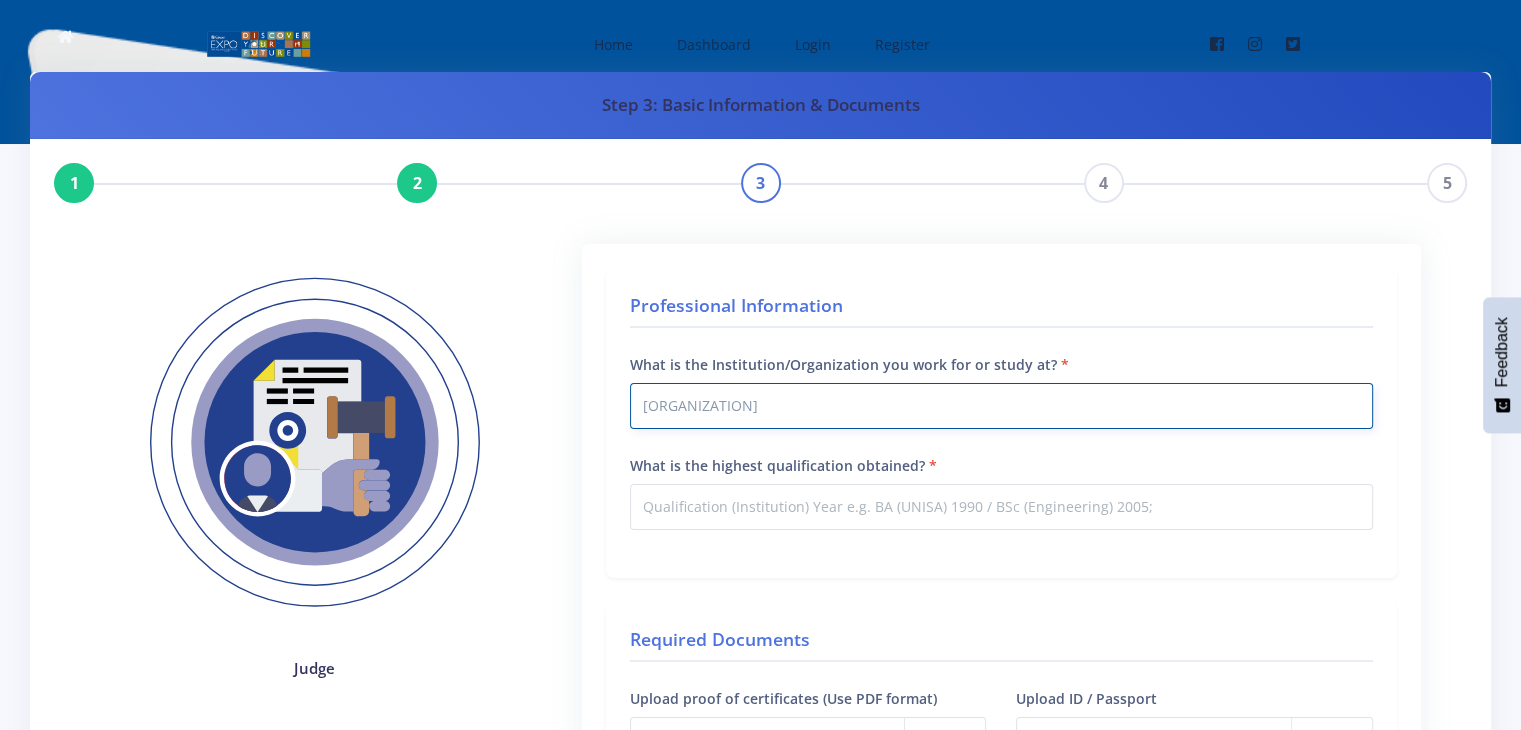 type on "Agricultural Research Council" 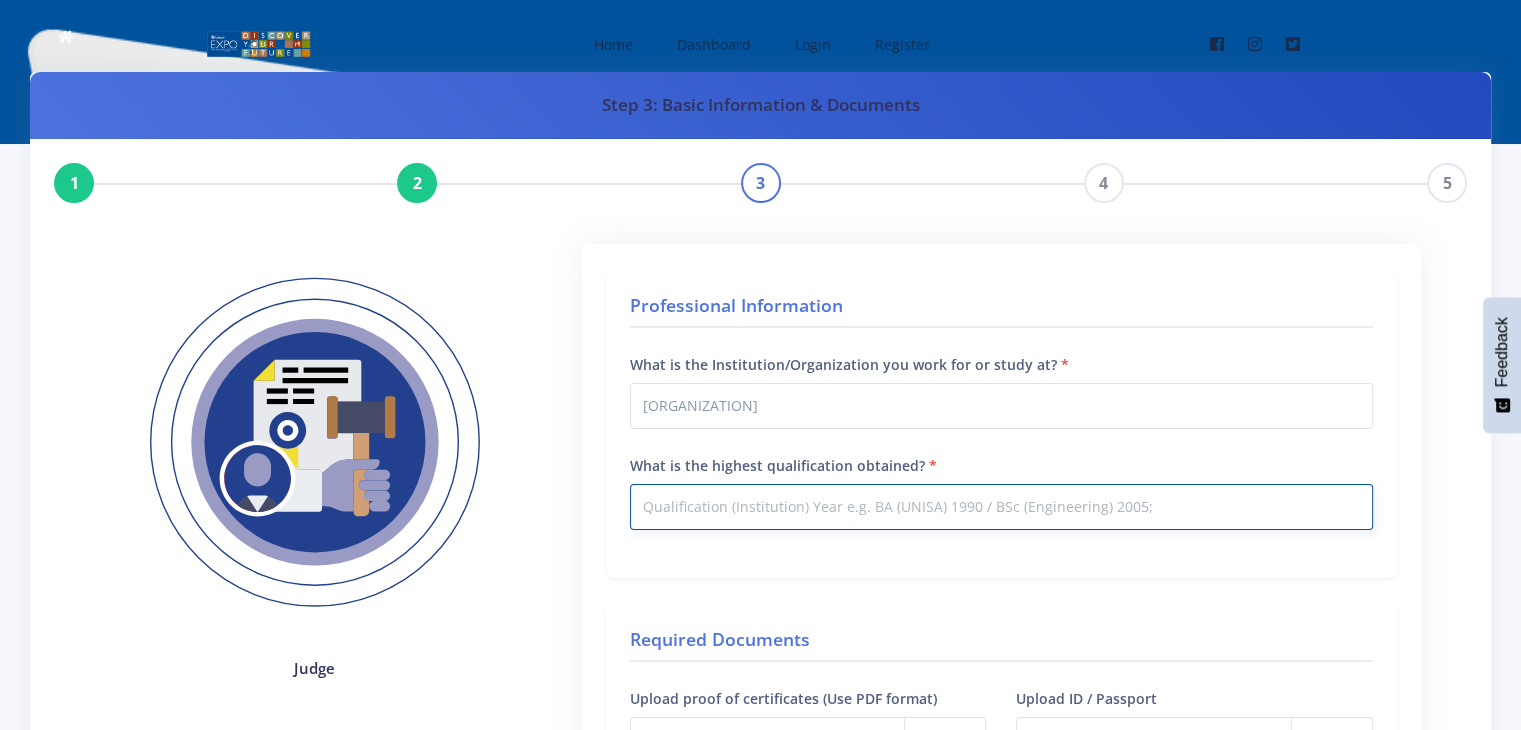 click on "What is the highest qualification obtained?" at bounding box center [1001, 507] 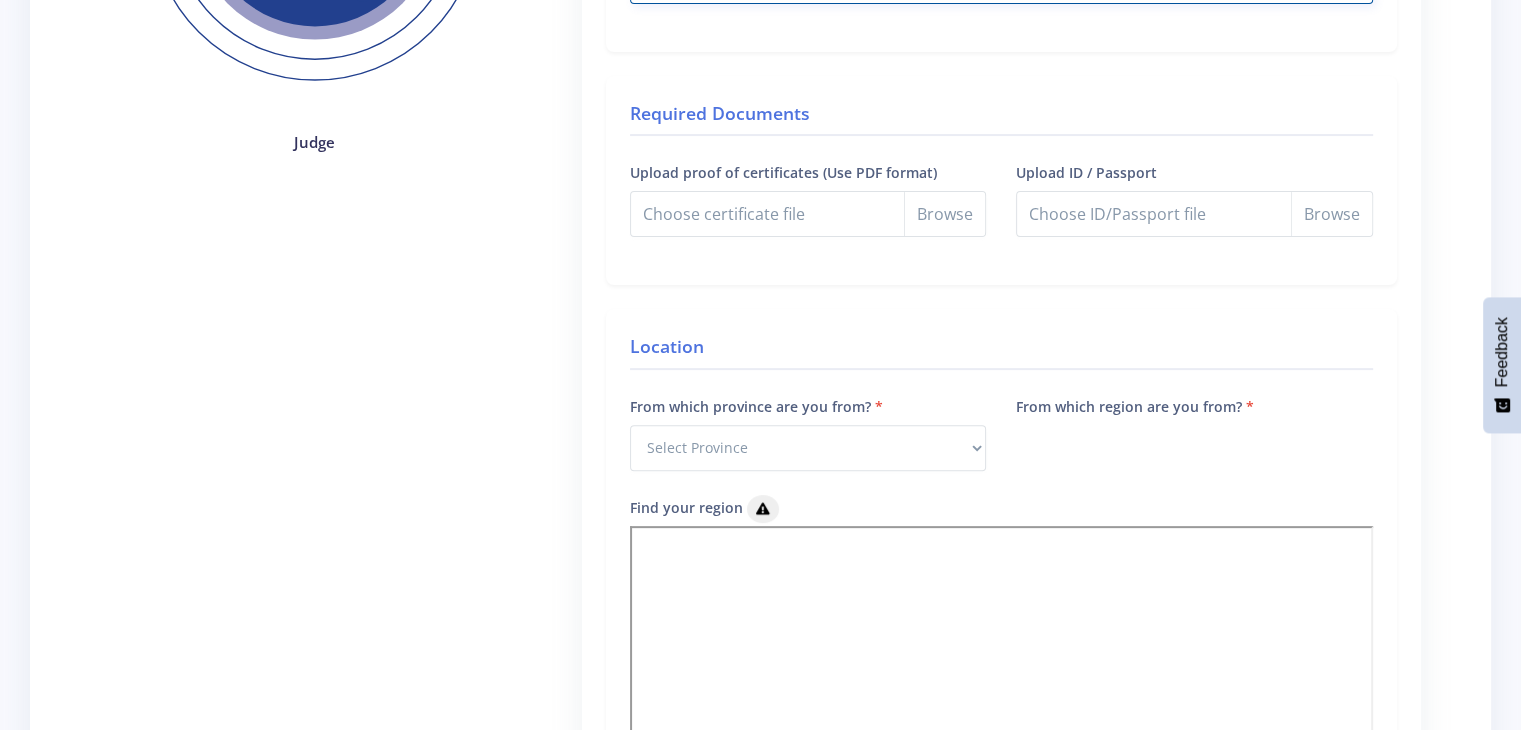 scroll, scrollTop: 528, scrollLeft: 0, axis: vertical 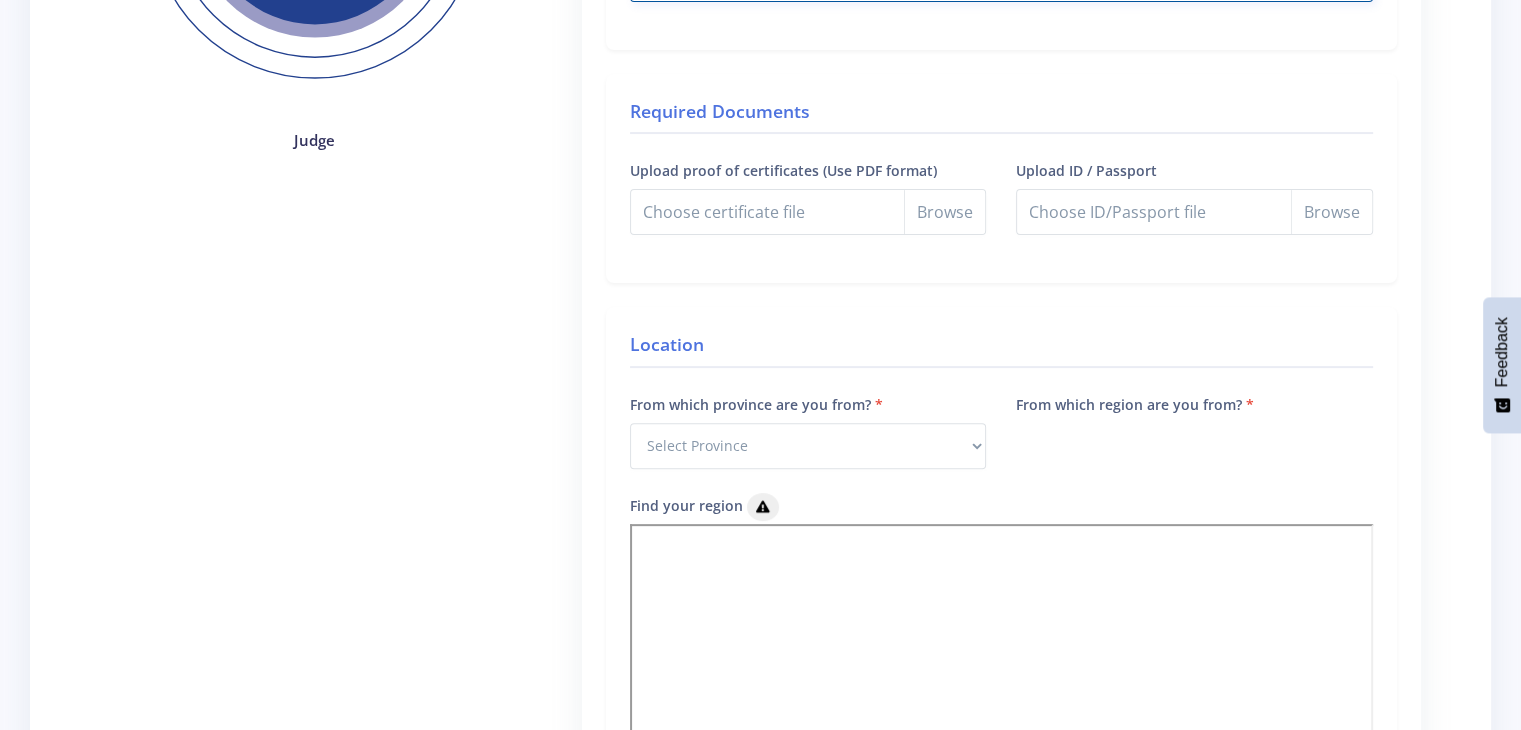 type on "BScAgric Applied Plant and Soil Sciences (UP) 2023" 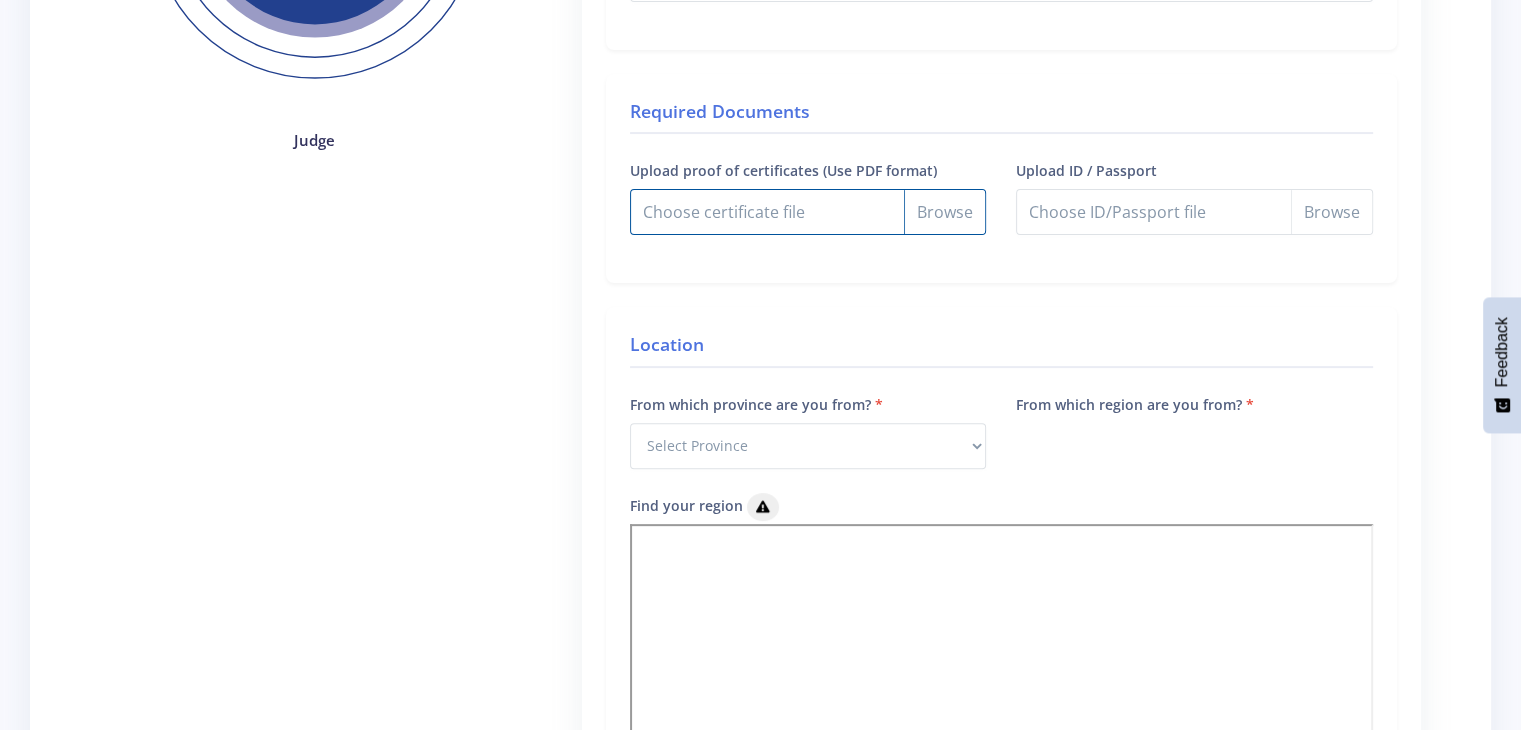 click on "Upload proof of certificates (Use PDF format)" at bounding box center (808, 212) 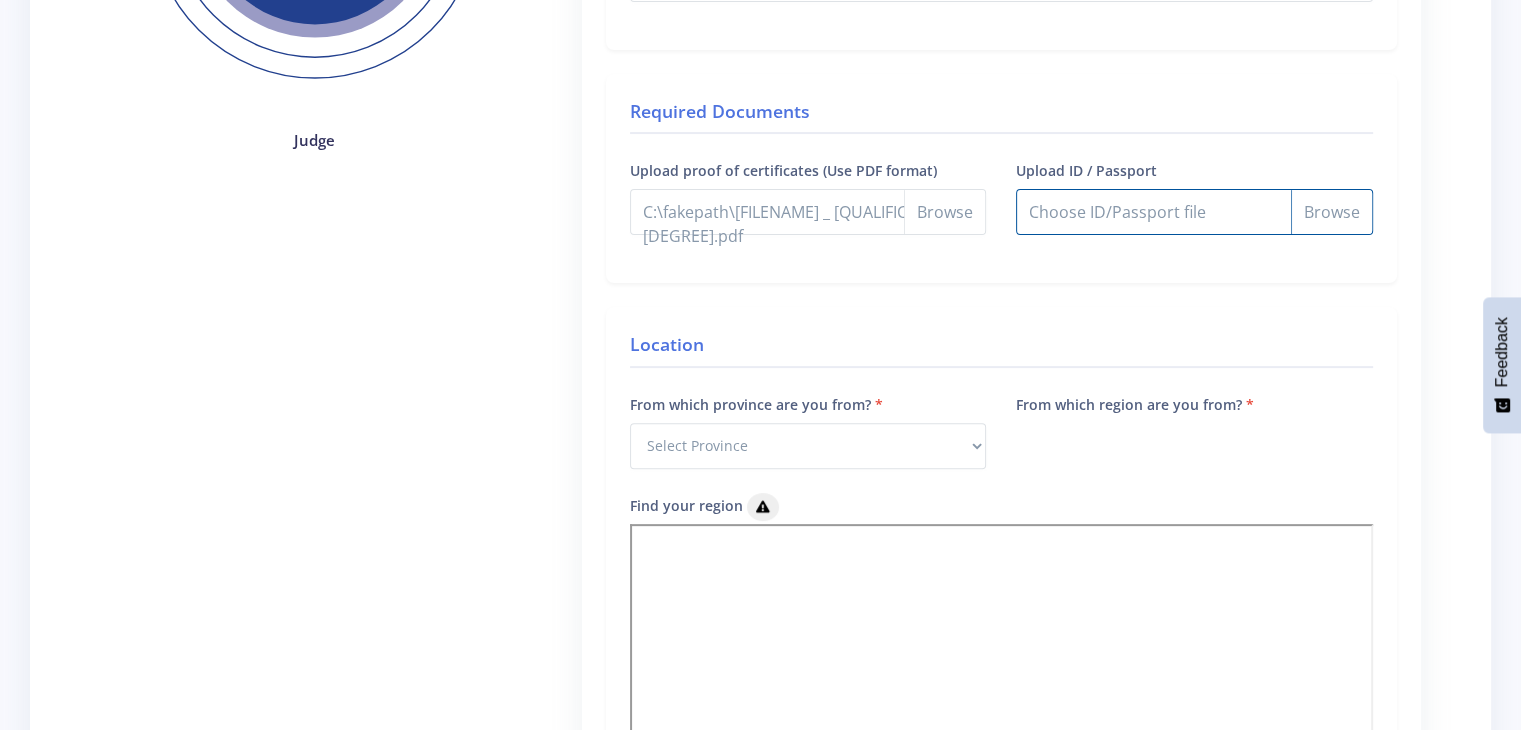 click on "Upload ID / Passport" at bounding box center (1194, 212) 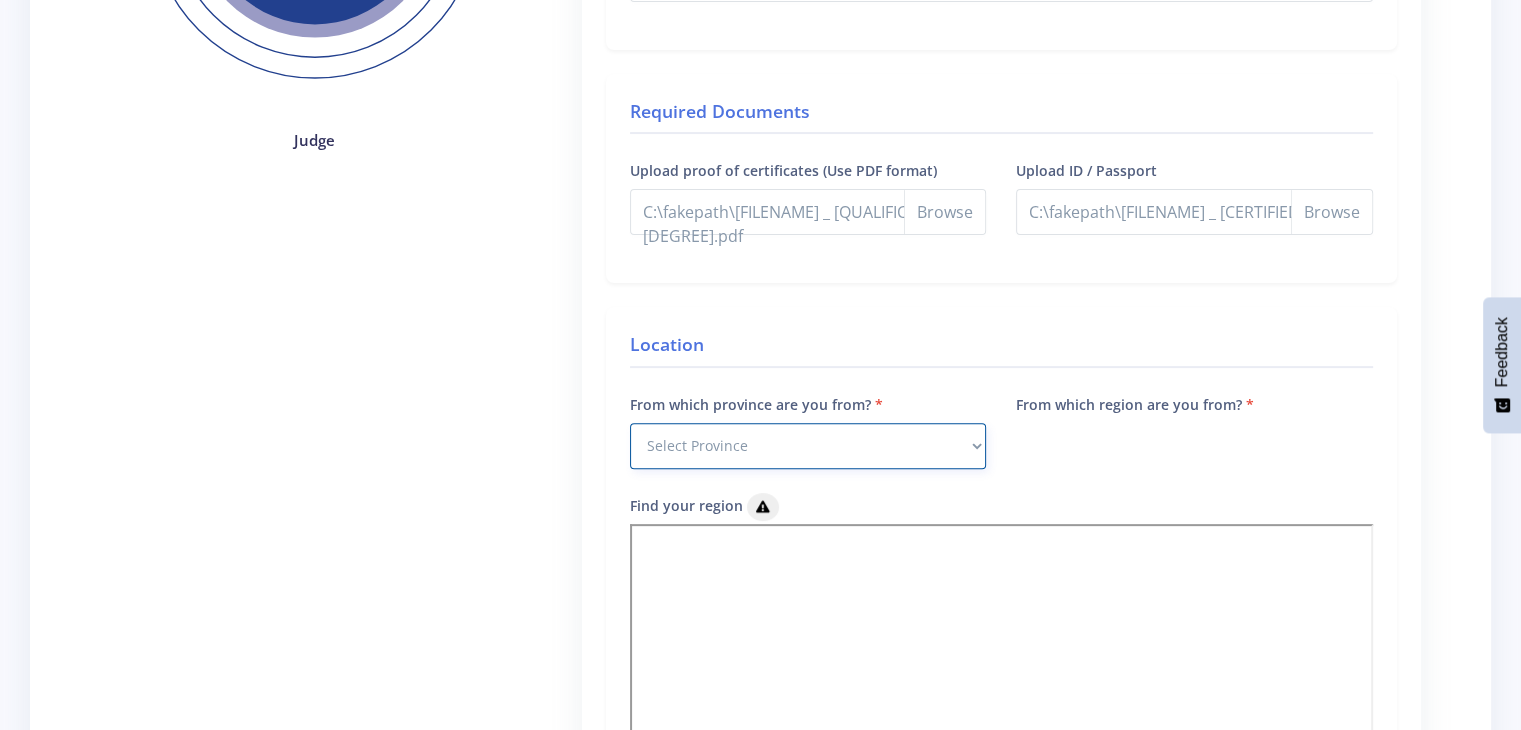 click on "Select Province
Western Cape
Eastern Cape
Northern Cape
North West
Free State" at bounding box center (808, 446) 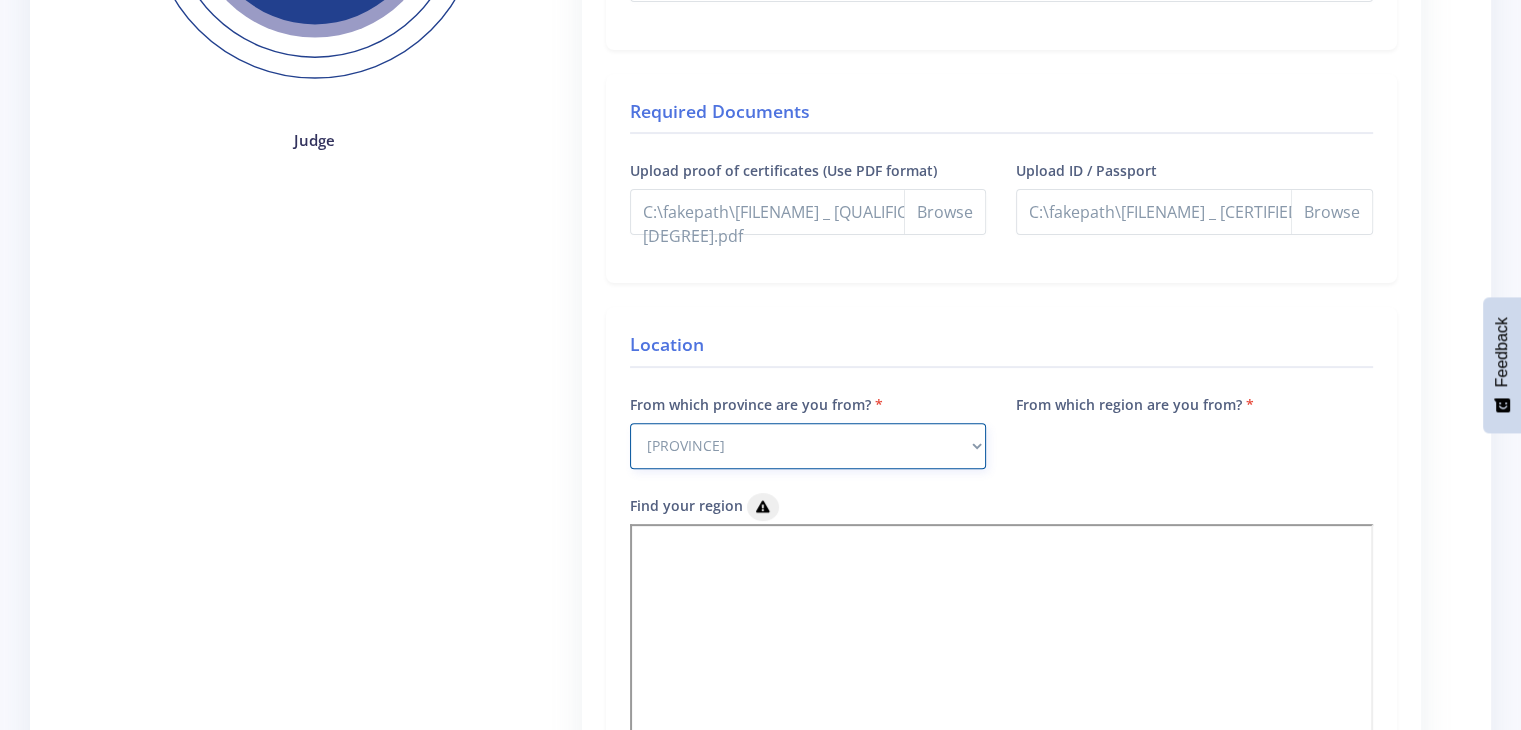click on "Select Province
Western Cape
Eastern Cape
Northern Cape
North West
Free State" at bounding box center [808, 446] 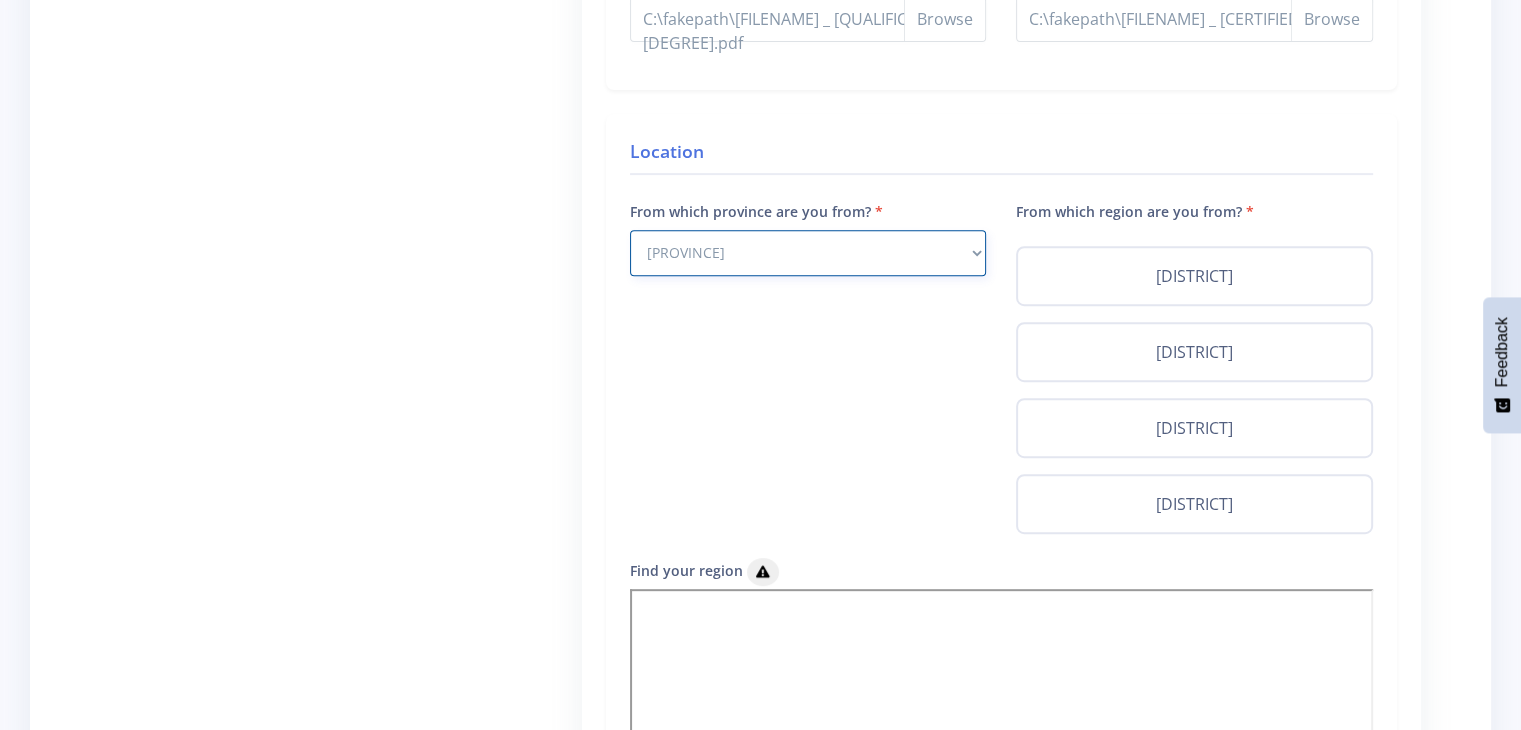 scroll, scrollTop: 738, scrollLeft: 0, axis: vertical 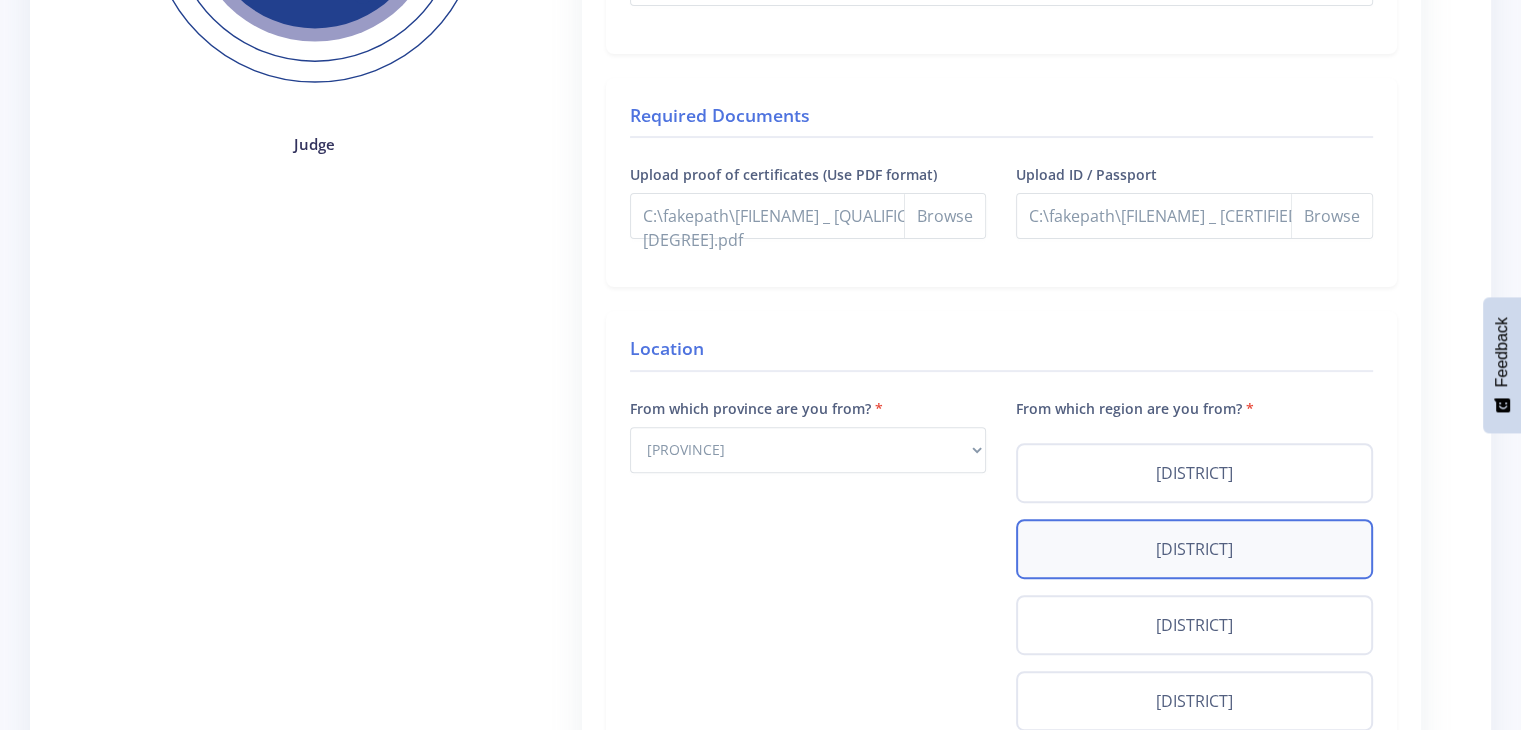 click on "Ehlanzeni" at bounding box center [1194, 549] 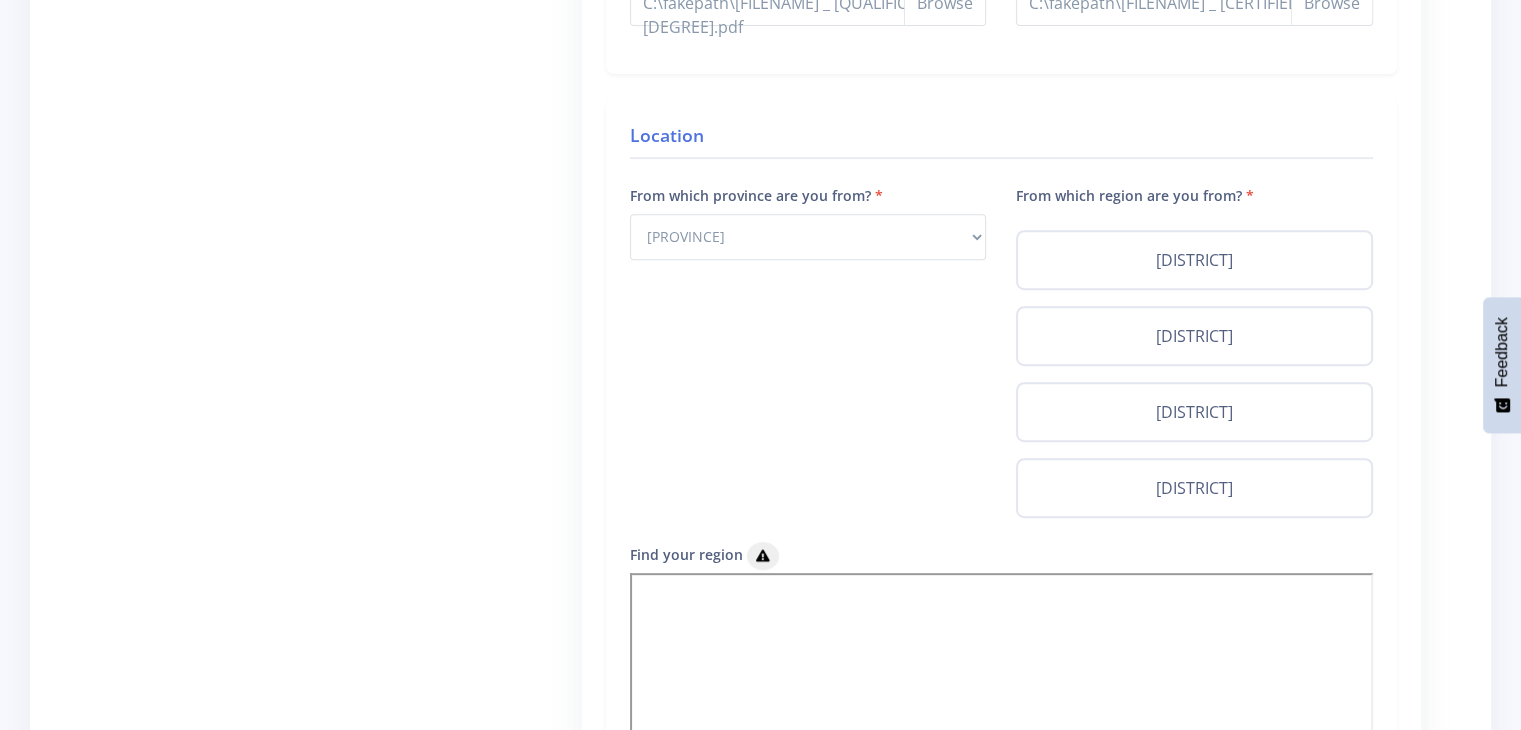 scroll, scrollTop: 743, scrollLeft: 0, axis: vertical 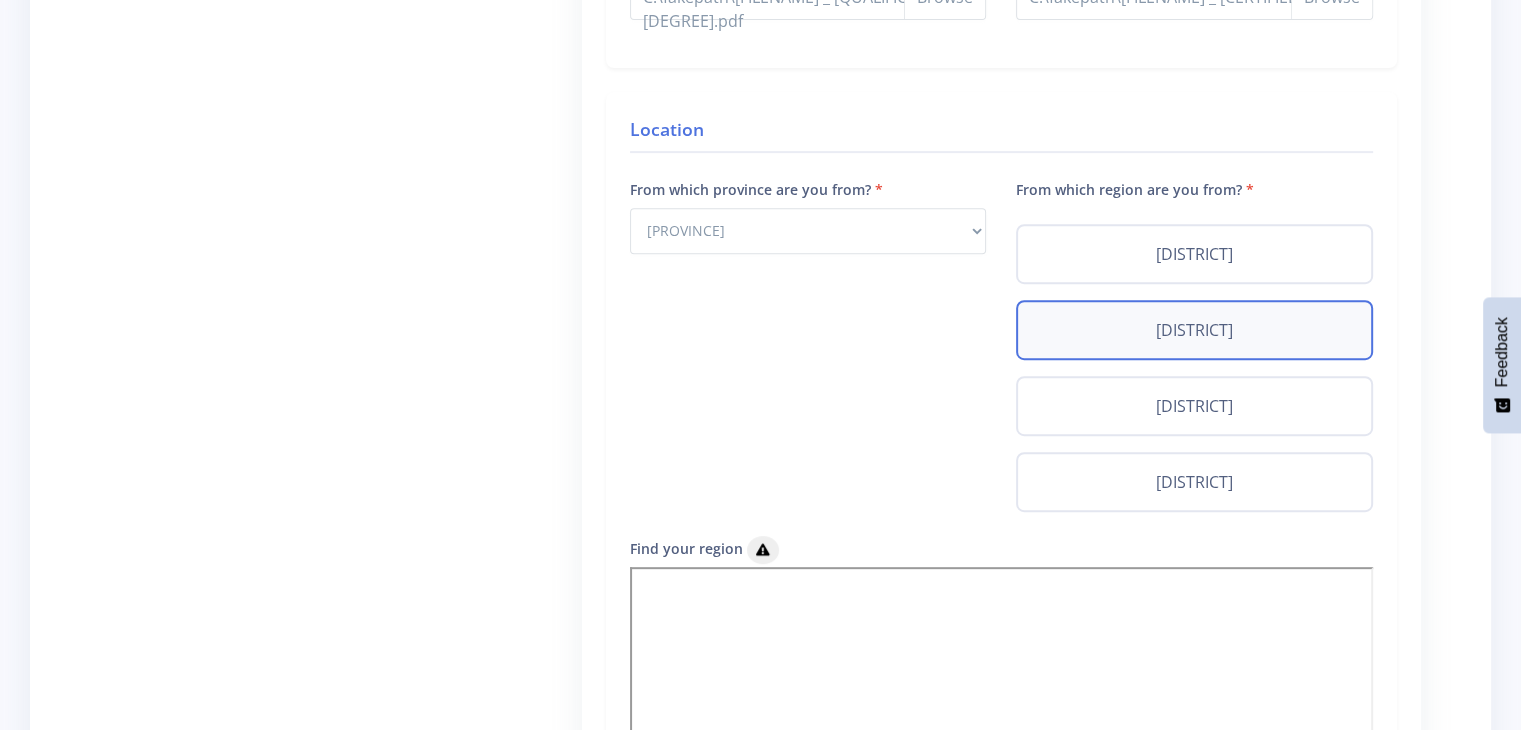 click on "Ehlanzeni" at bounding box center [1194, 330] 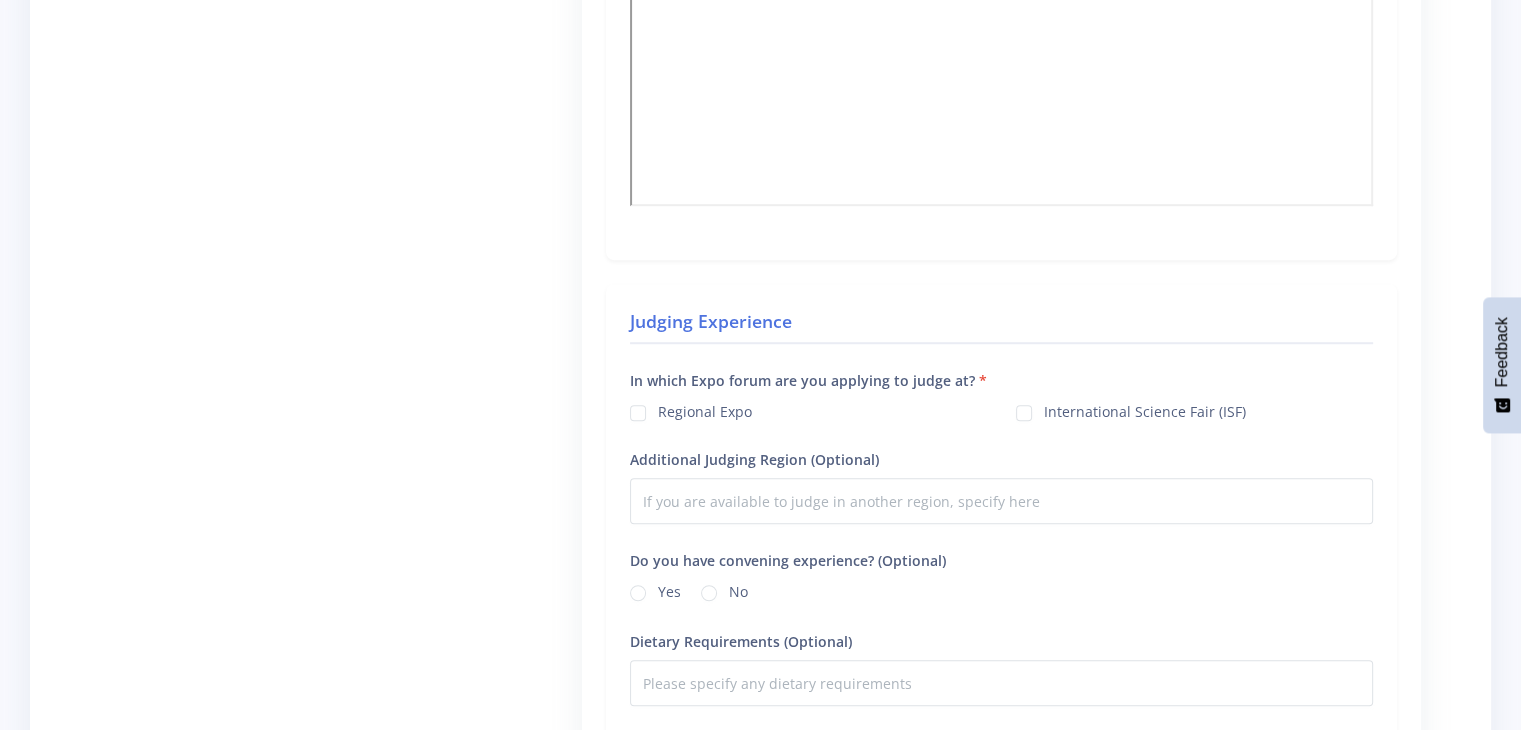 scroll, scrollTop: 1439, scrollLeft: 0, axis: vertical 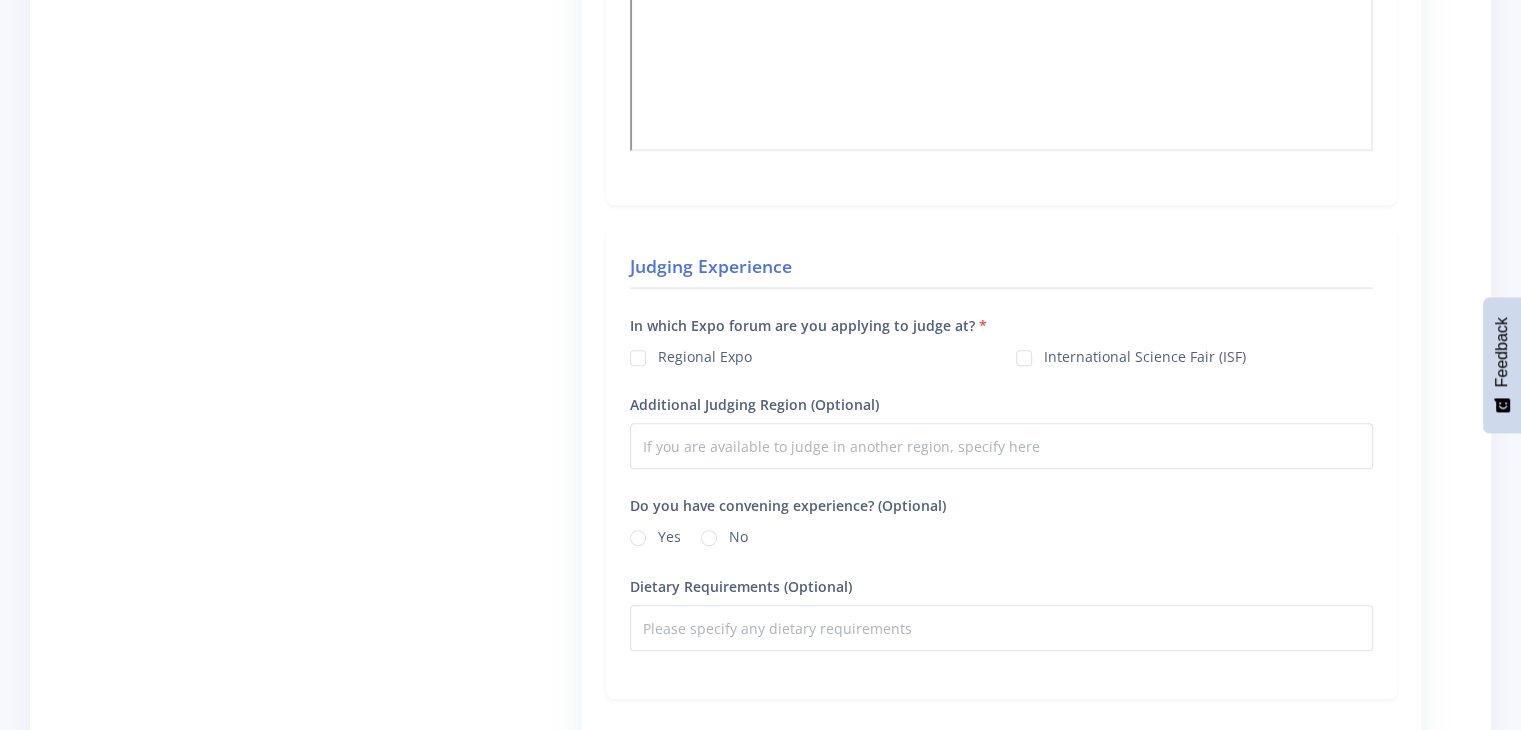 click on "Regional Expo" at bounding box center [705, 354] 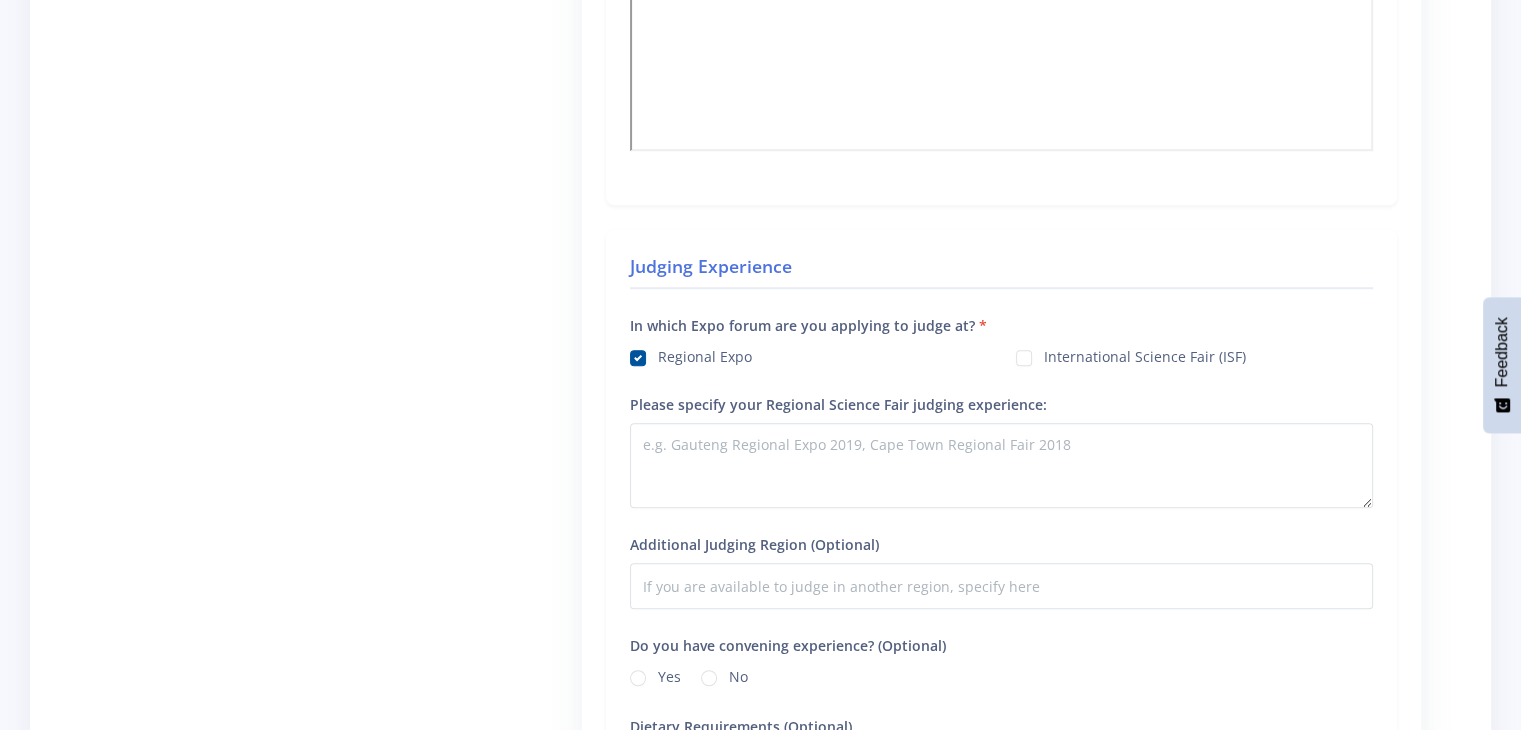 click on "International Science Fair (ISF)" at bounding box center (1145, 354) 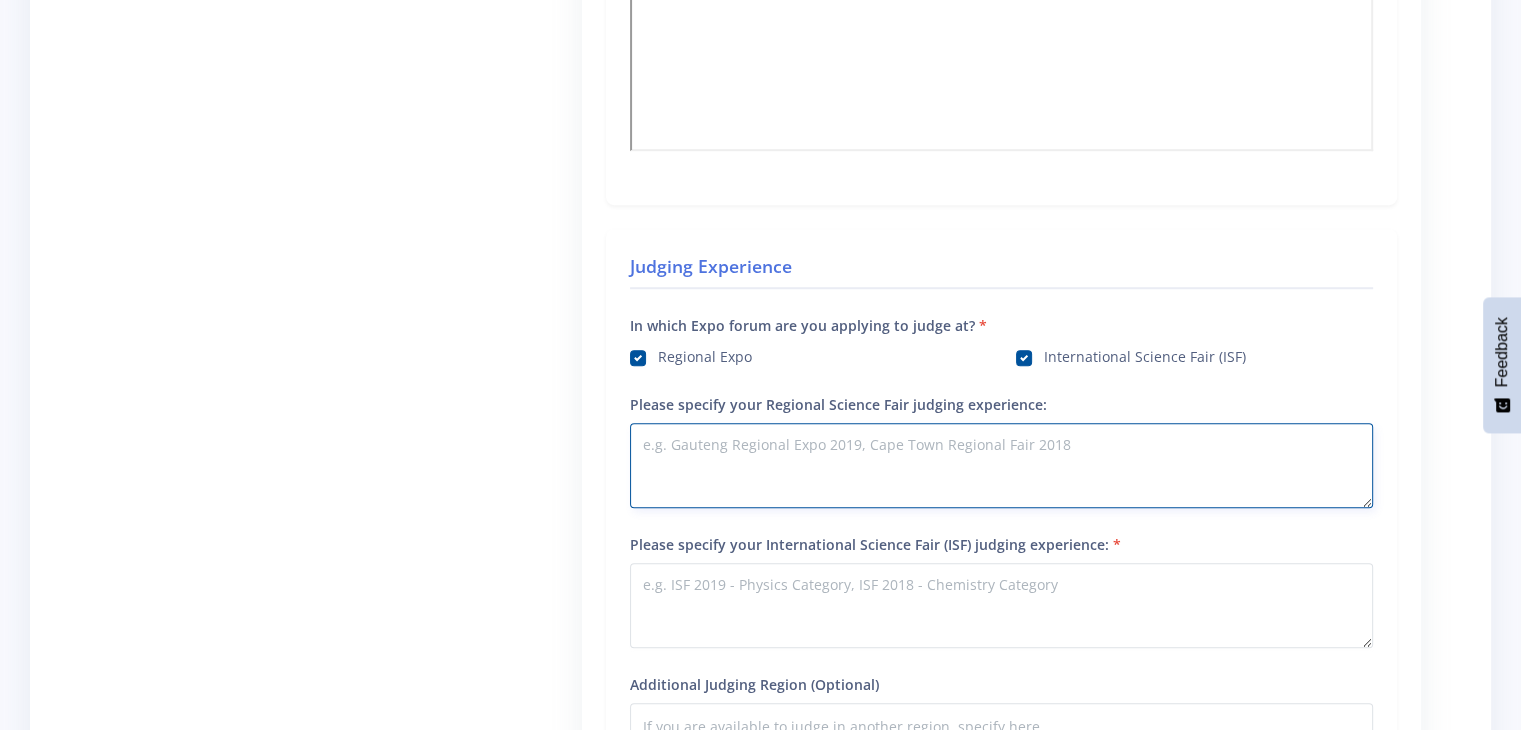 click on "Please specify your Regional Science Fair judging experience:" at bounding box center (1001, 465) 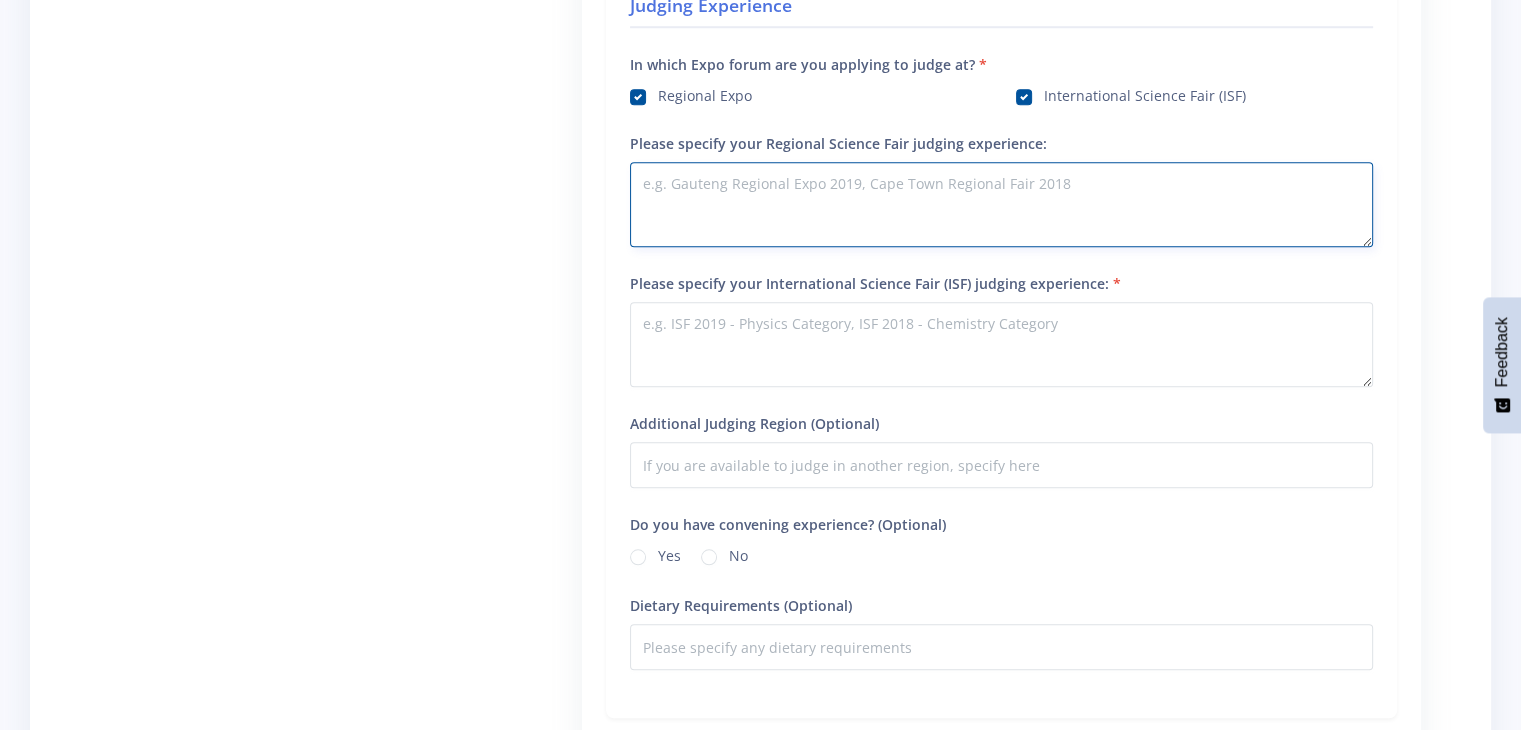 scroll, scrollTop: 1707, scrollLeft: 0, axis: vertical 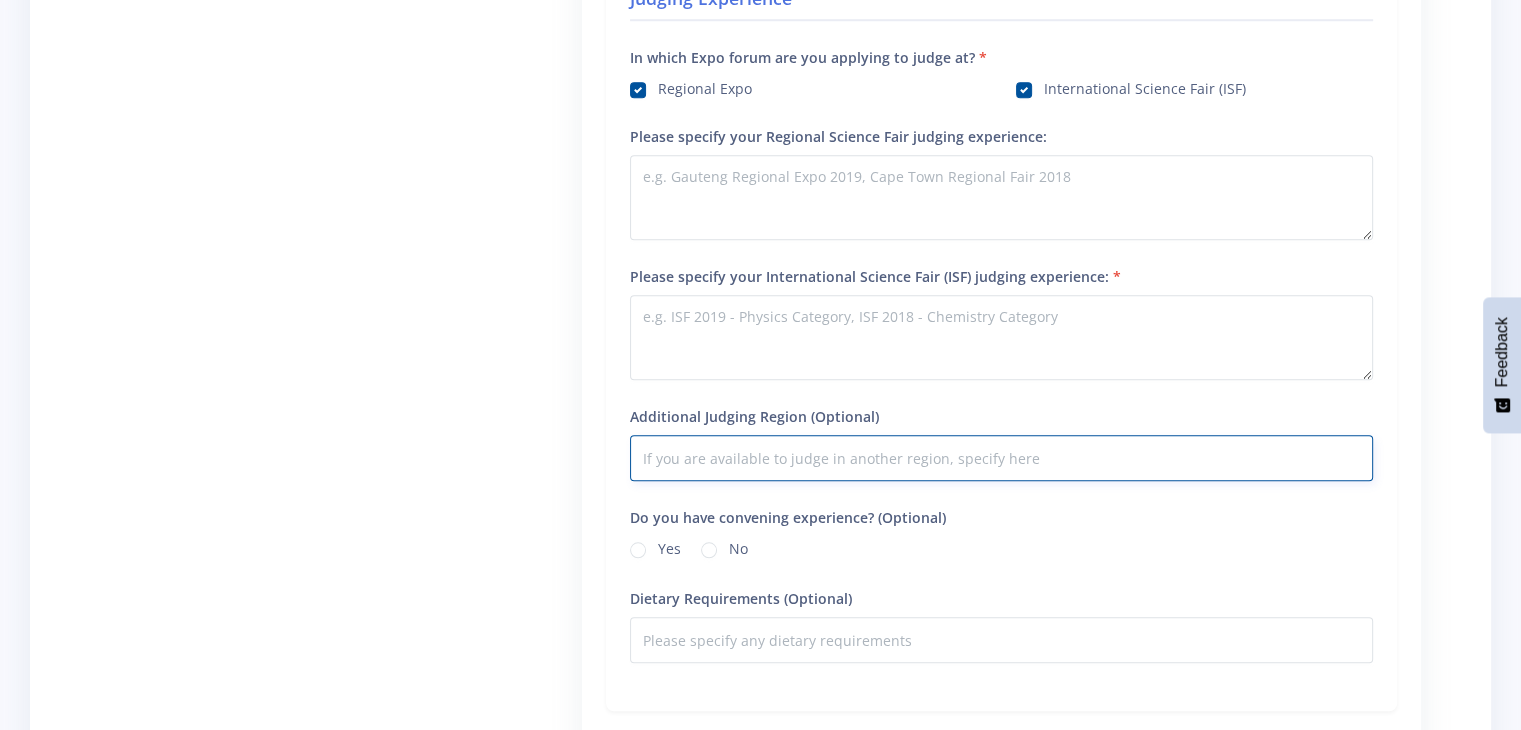 click on "Additional Judging Region (Optional)" at bounding box center (1001, 458) 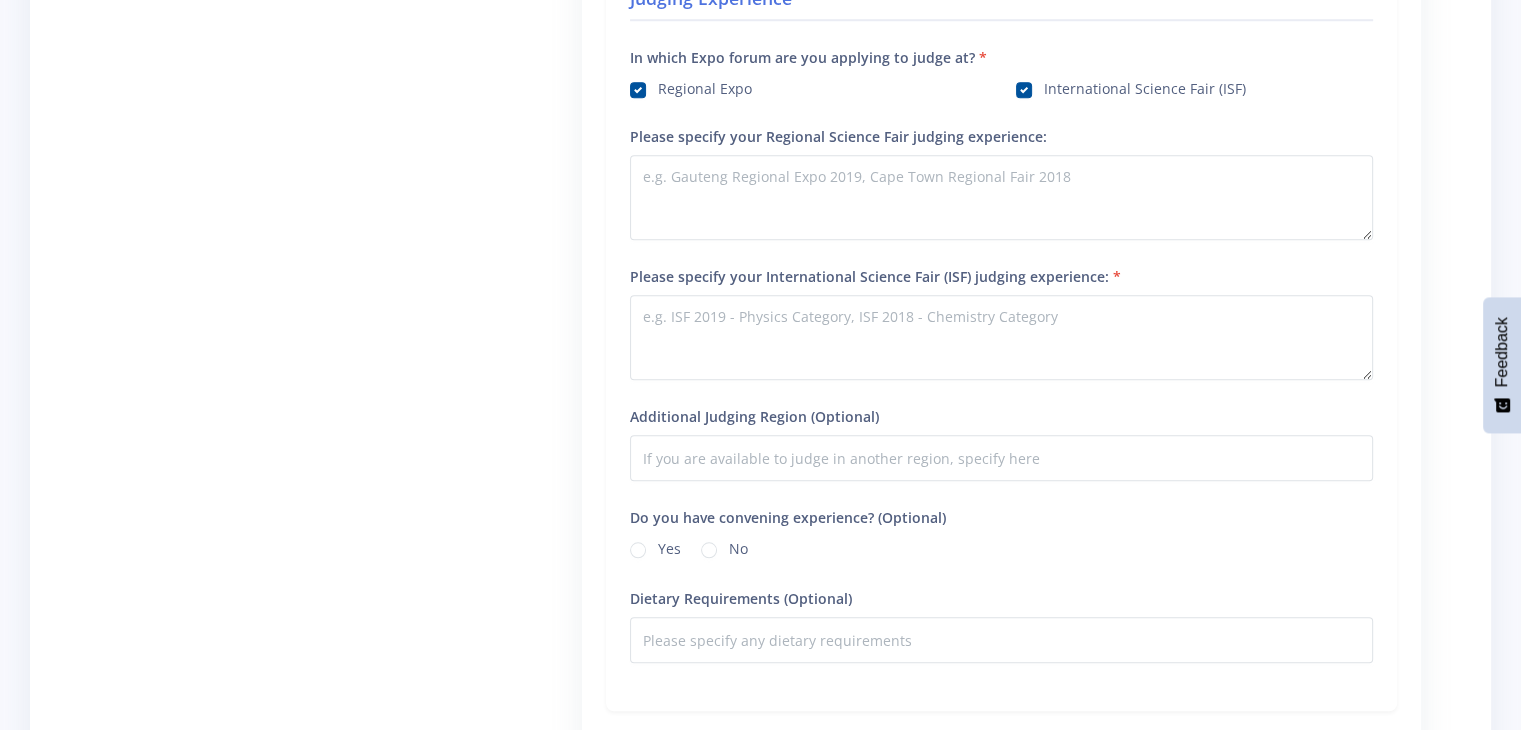 click on "No" at bounding box center (738, 546) 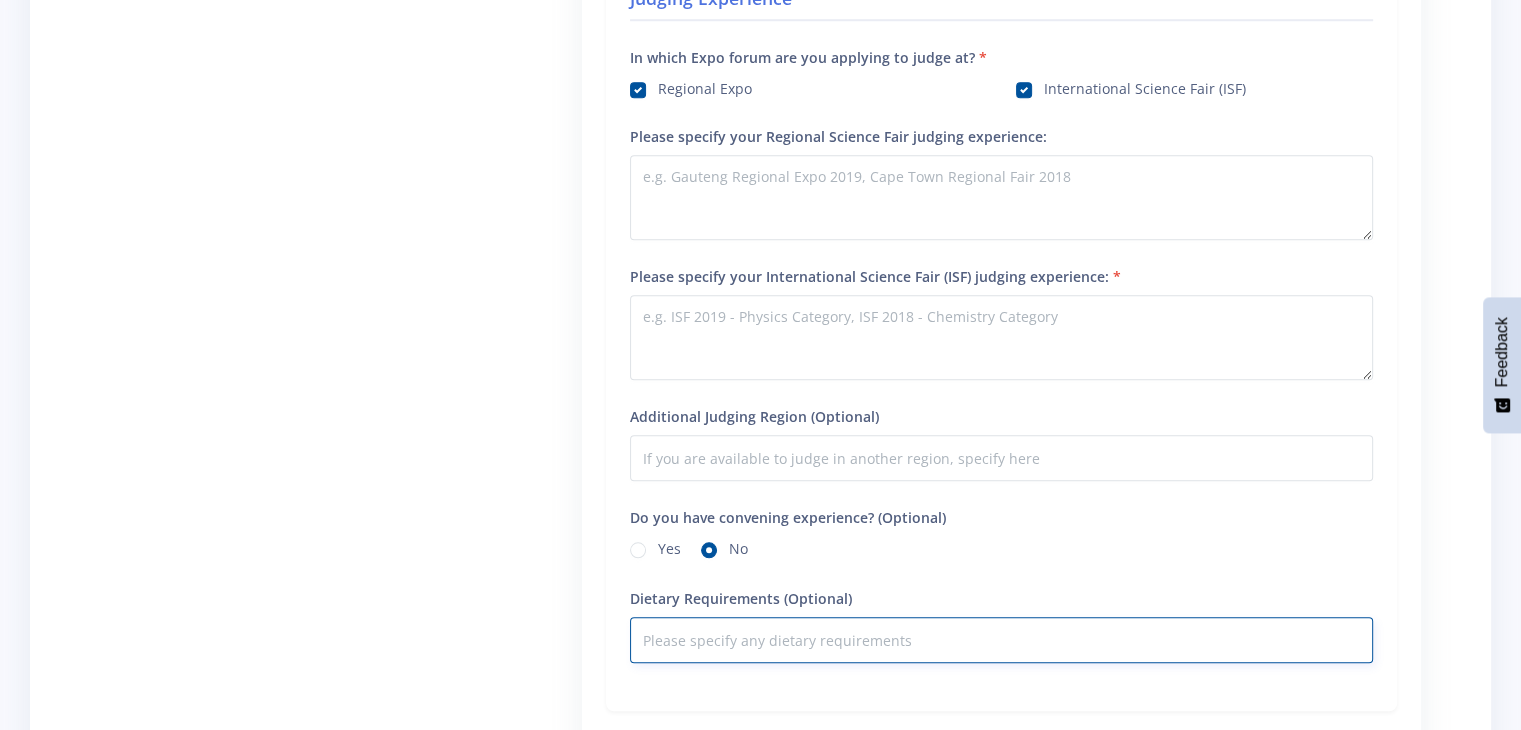 click on "Dietary Requirements (Optional)" at bounding box center (1001, 640) 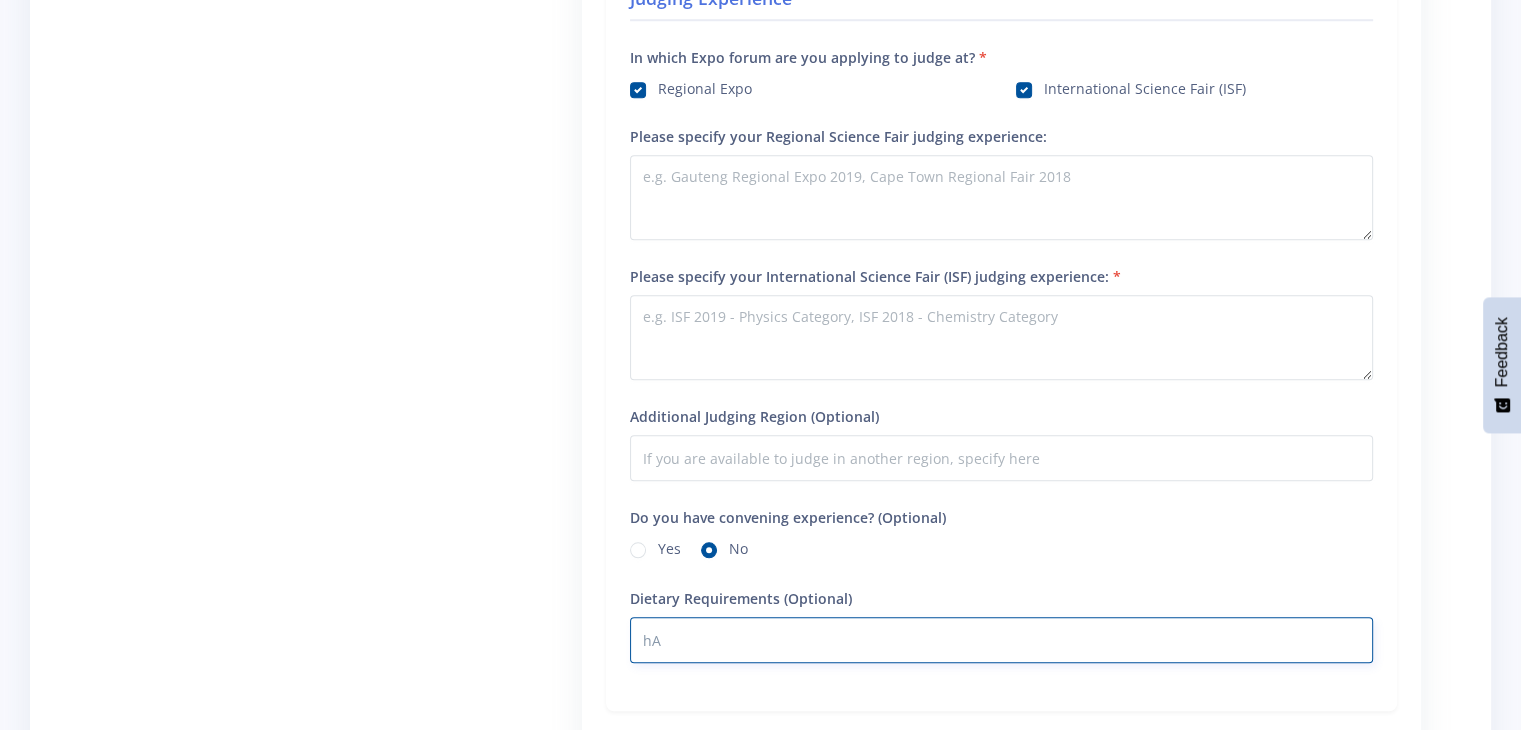 type on "h" 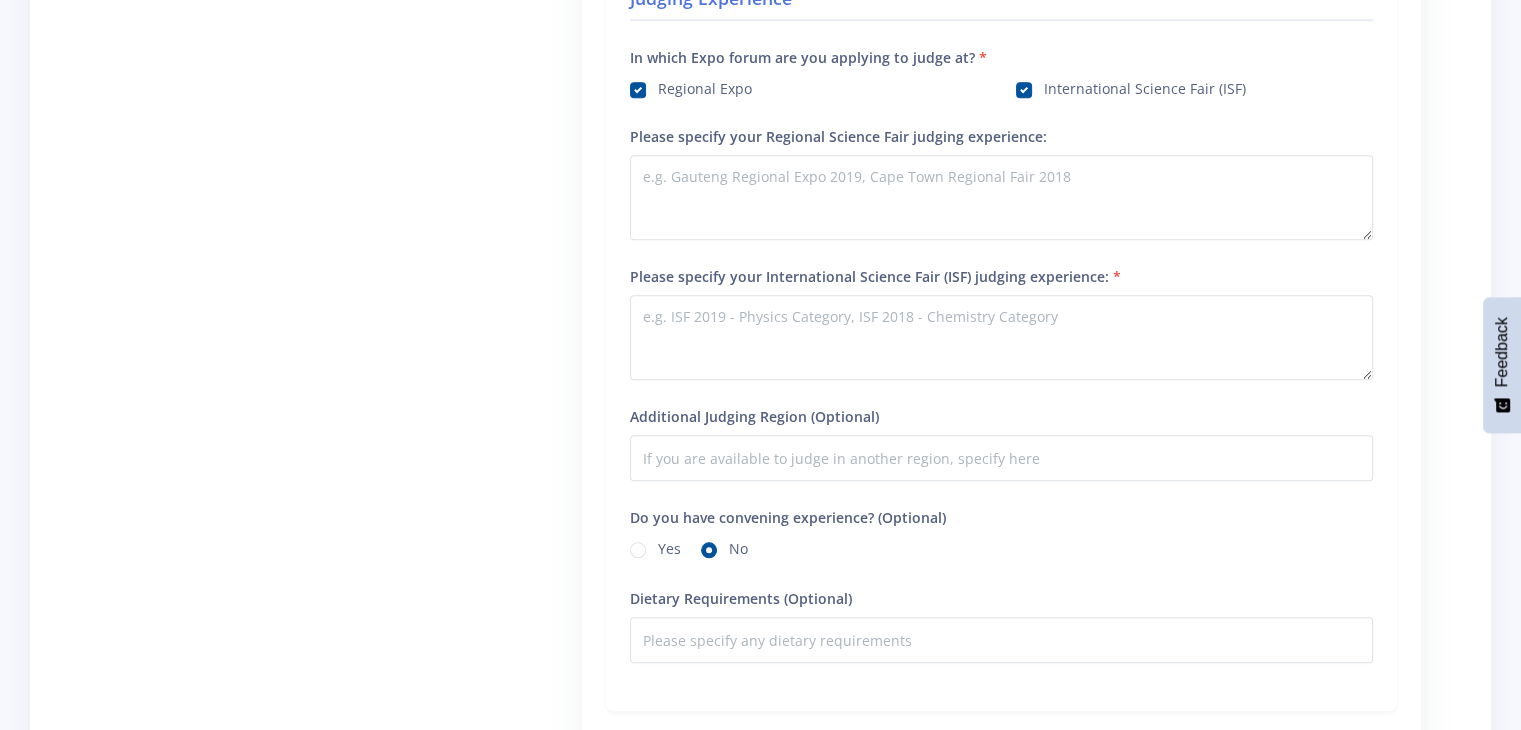 click on "Dietary Requirements (Optional)" at bounding box center (741, 598) 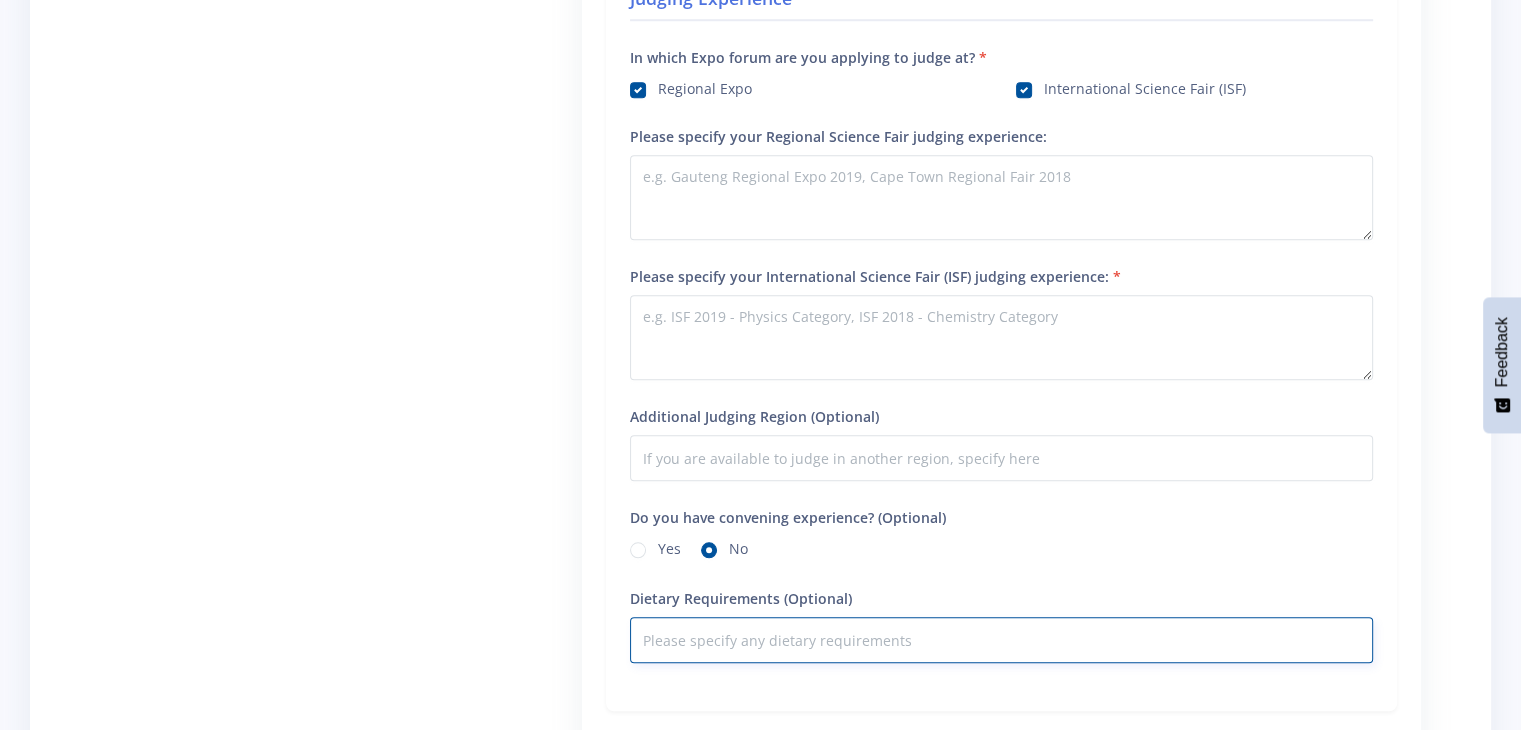 click on "Dietary Requirements (Optional)" at bounding box center (1001, 640) 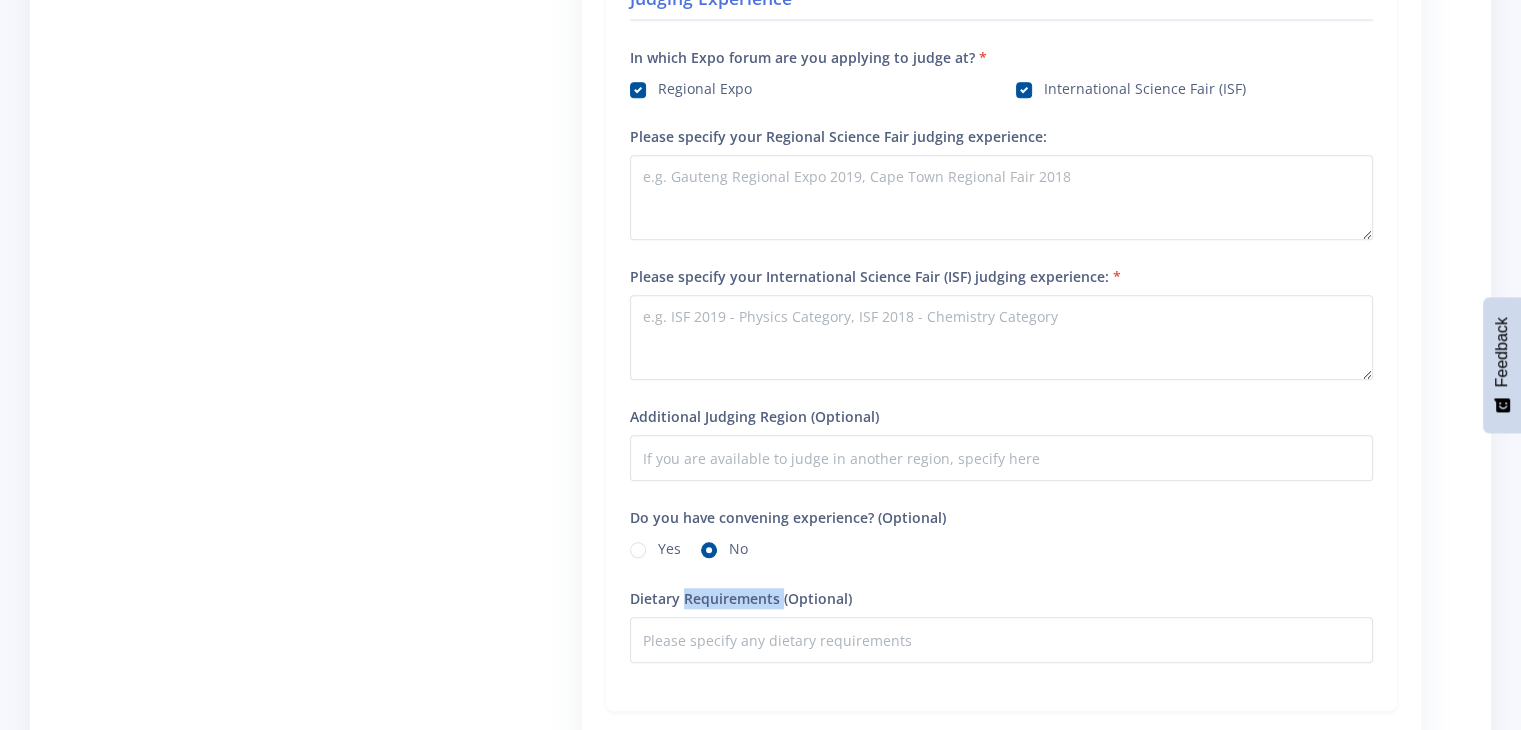 click on "Dietary Requirements (Optional)" at bounding box center (741, 598) 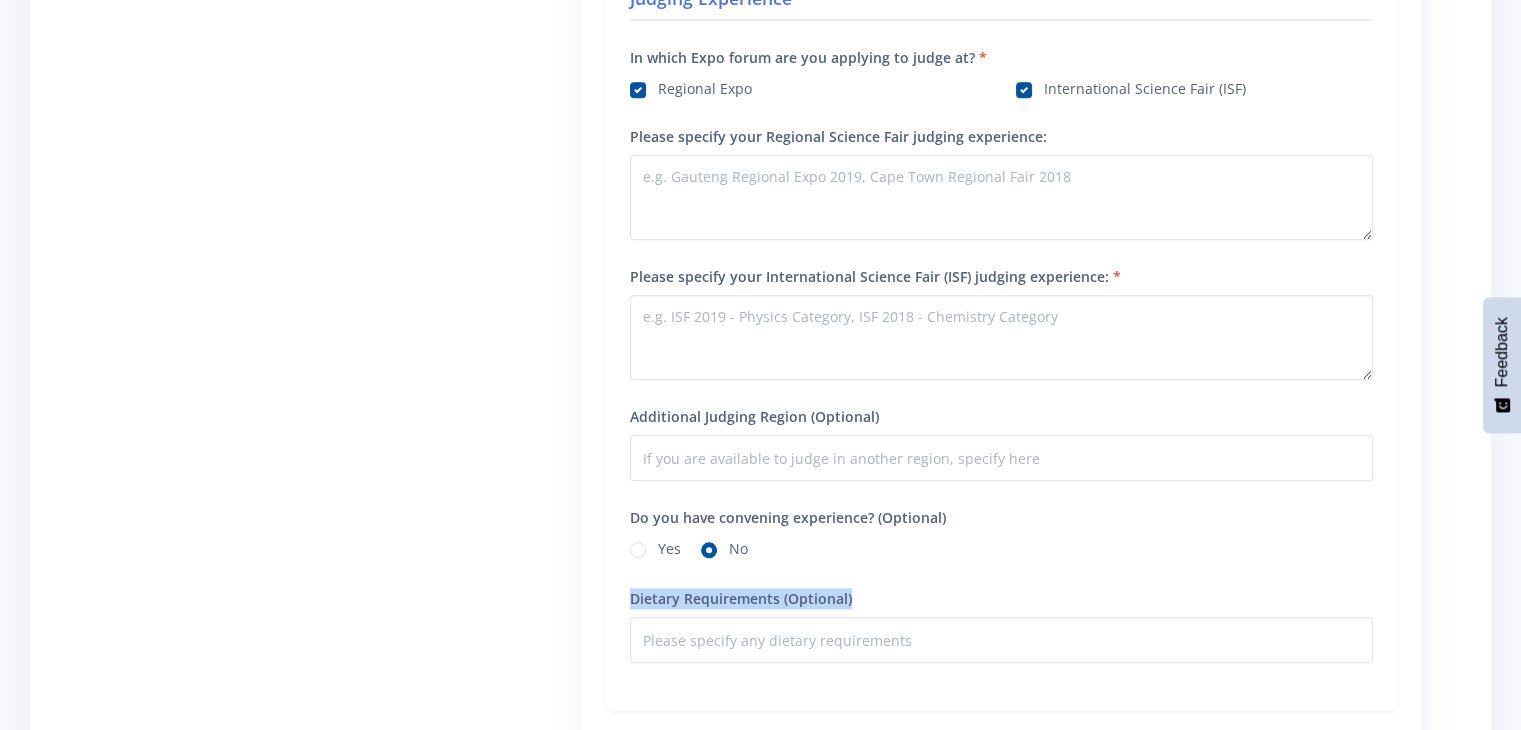 click on "Dietary Requirements (Optional)" at bounding box center [741, 598] 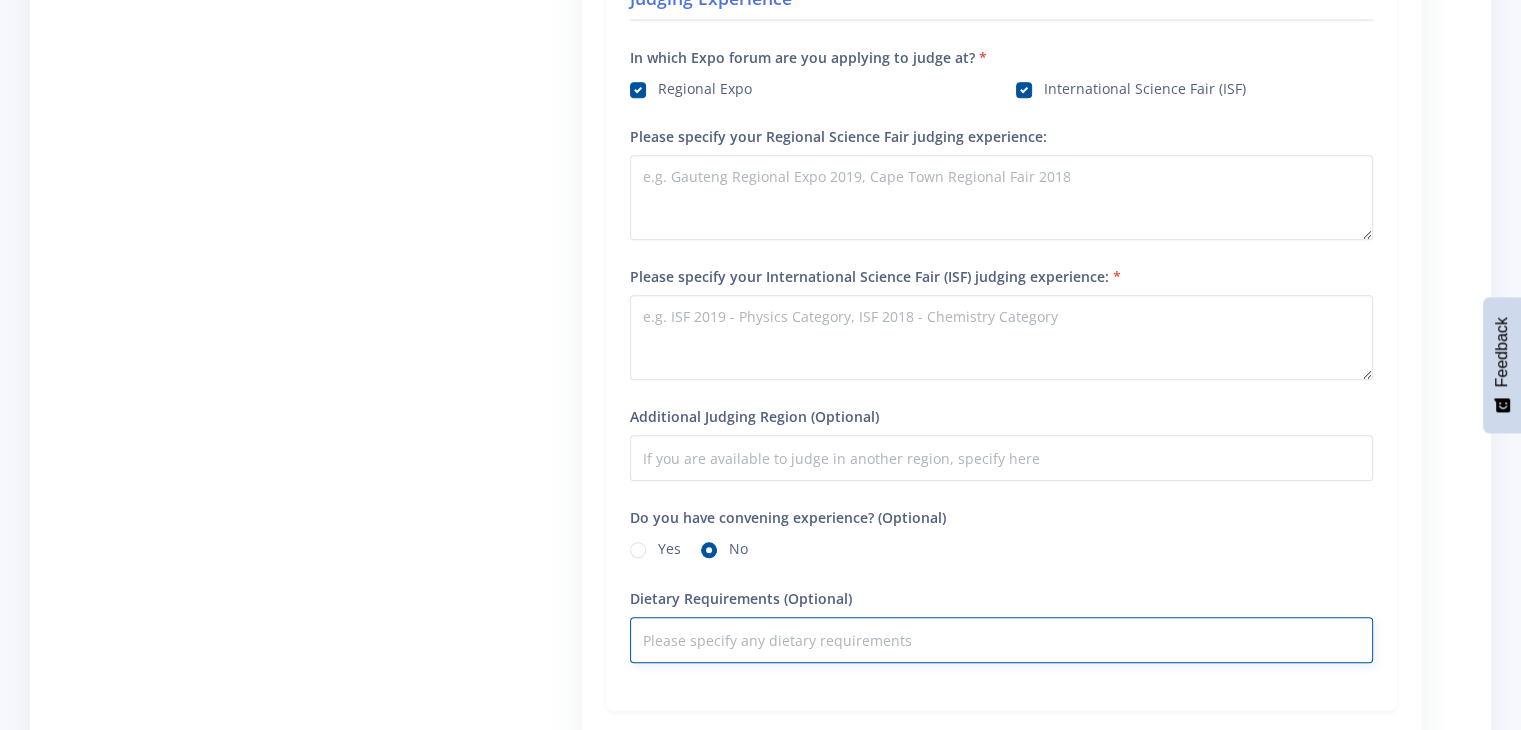 click on "Dietary Requirements (Optional)" at bounding box center [1001, 640] 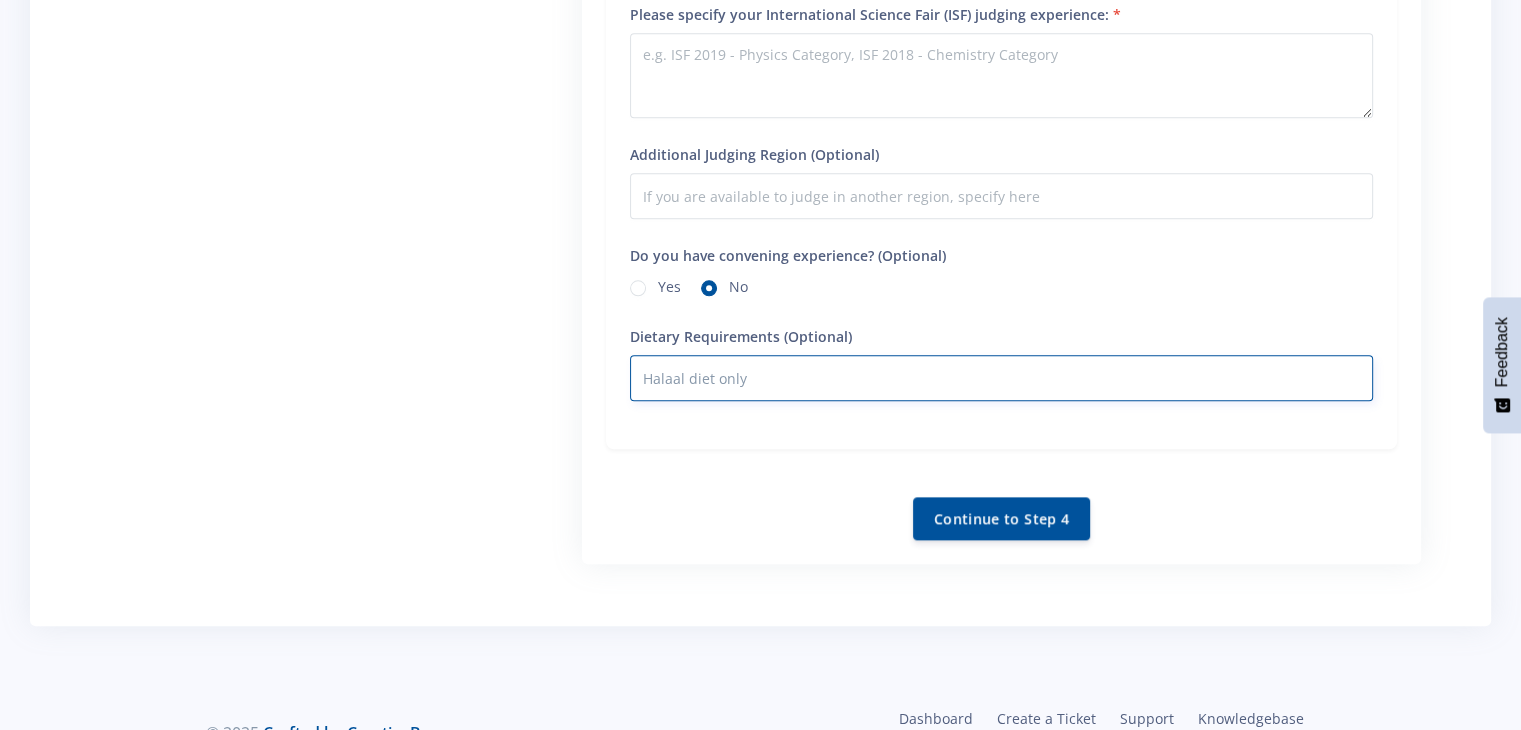 scroll, scrollTop: 2010, scrollLeft: 0, axis: vertical 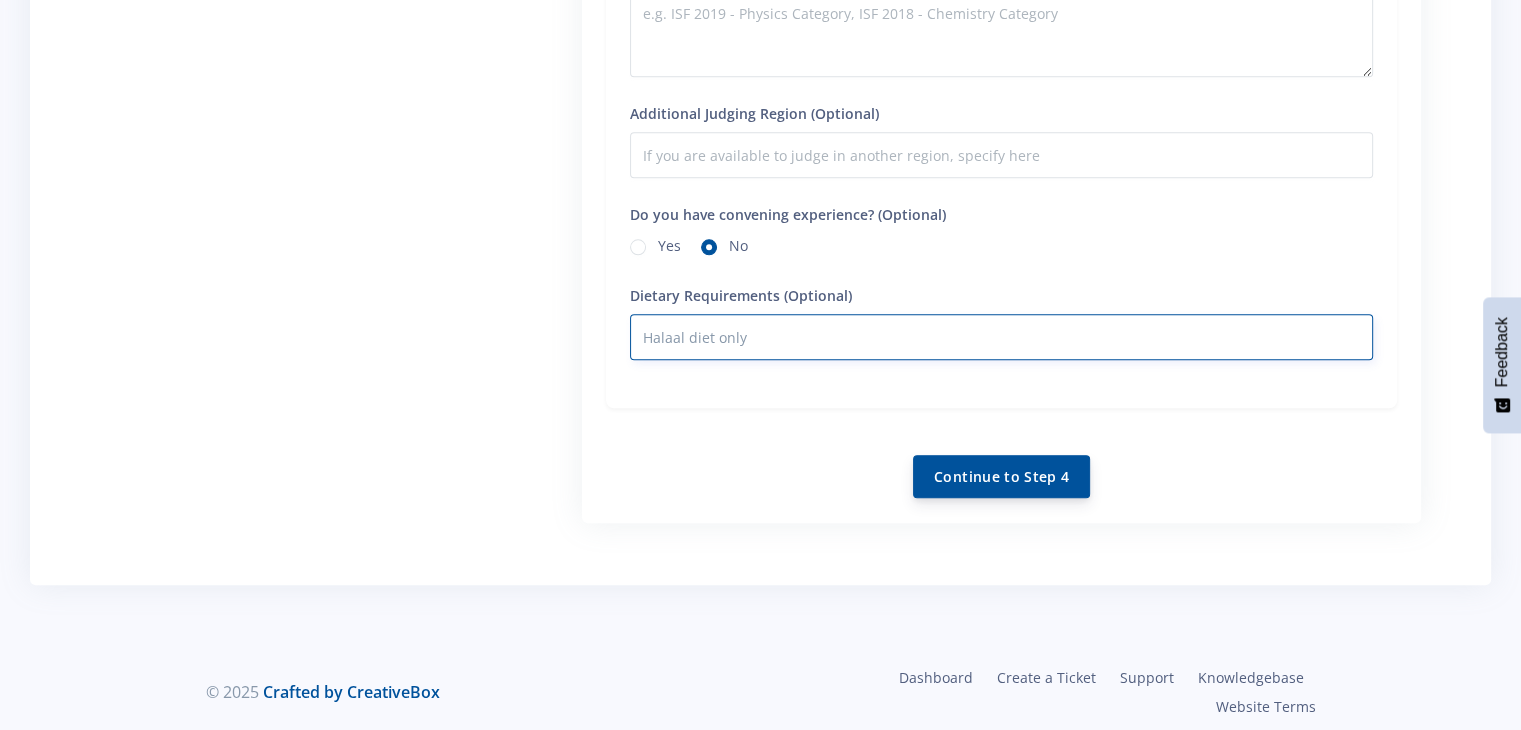 type on "Halaal diet only" 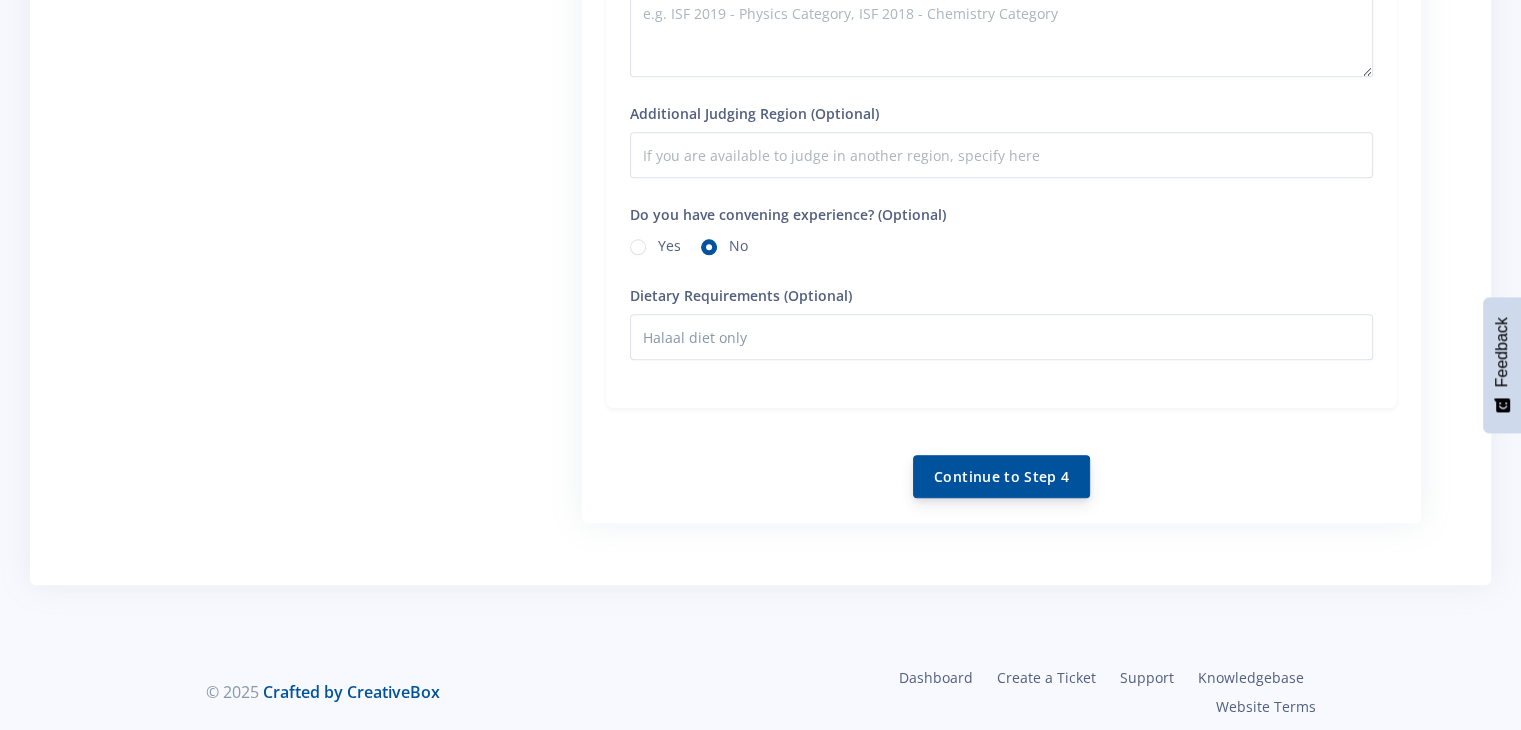 click on "Continue to Step 4" at bounding box center [1001, 476] 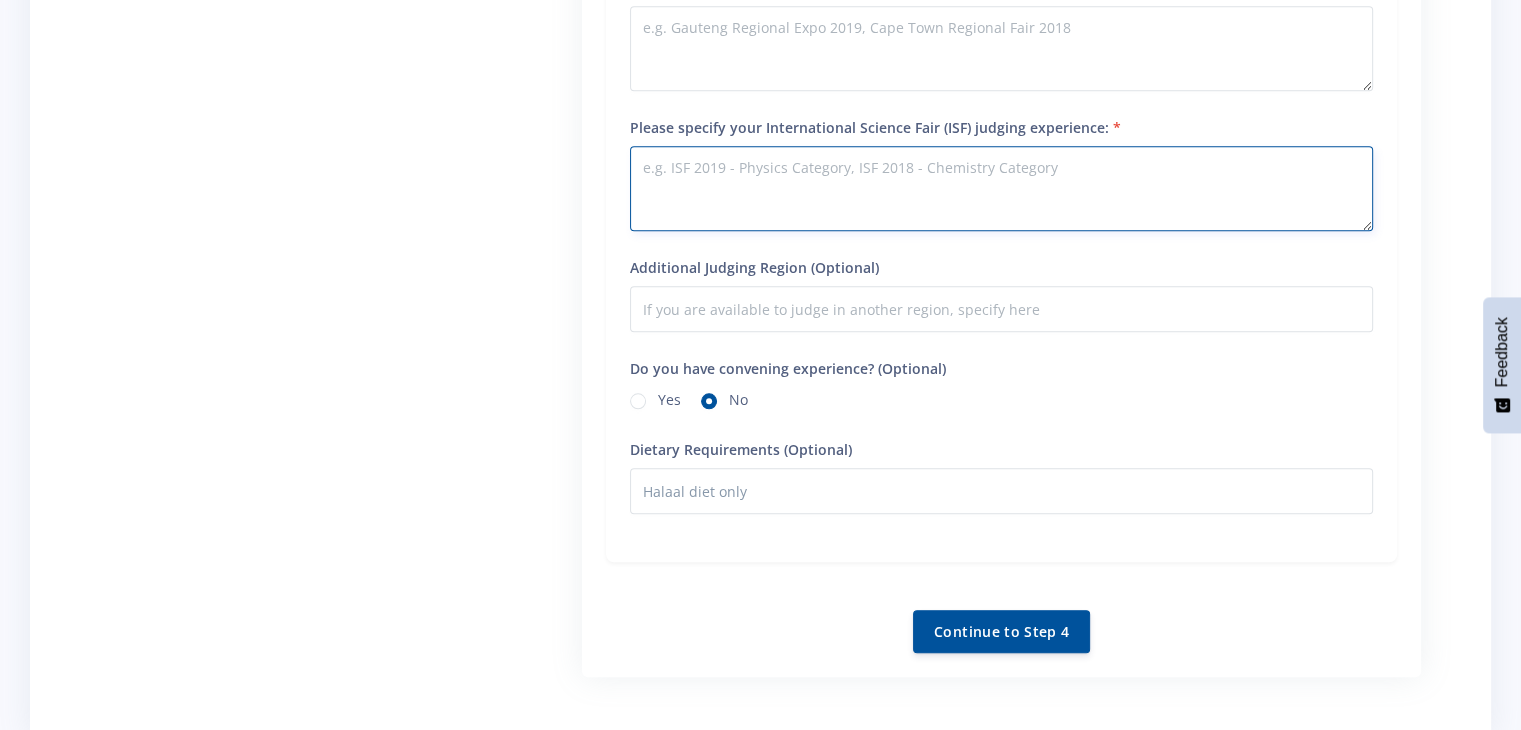 click on "Please specify your International Science Fair (ISF) judging experience:" at bounding box center (1001, 188) 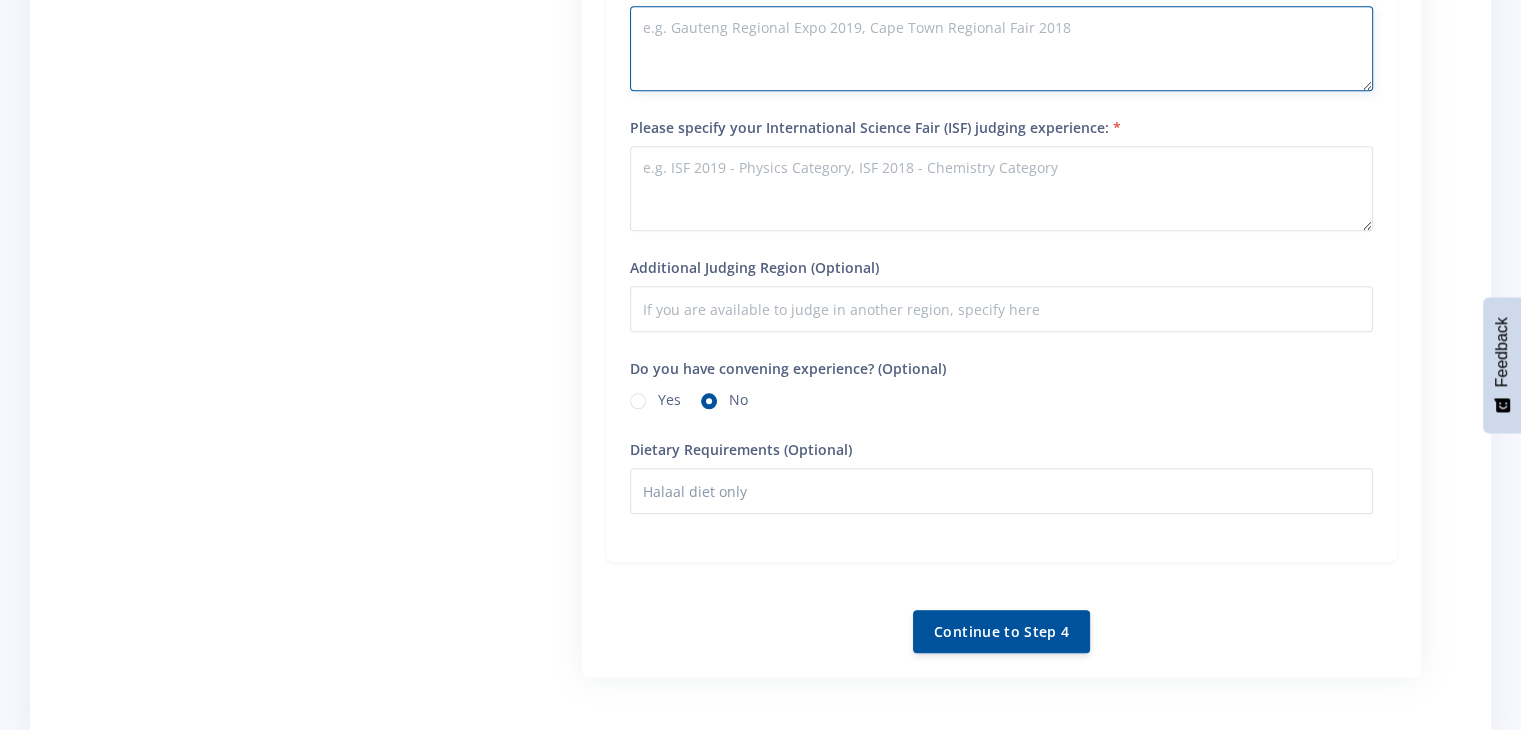 click on "Please specify your Regional Science Fair judging experience:" at bounding box center (1001, 48) 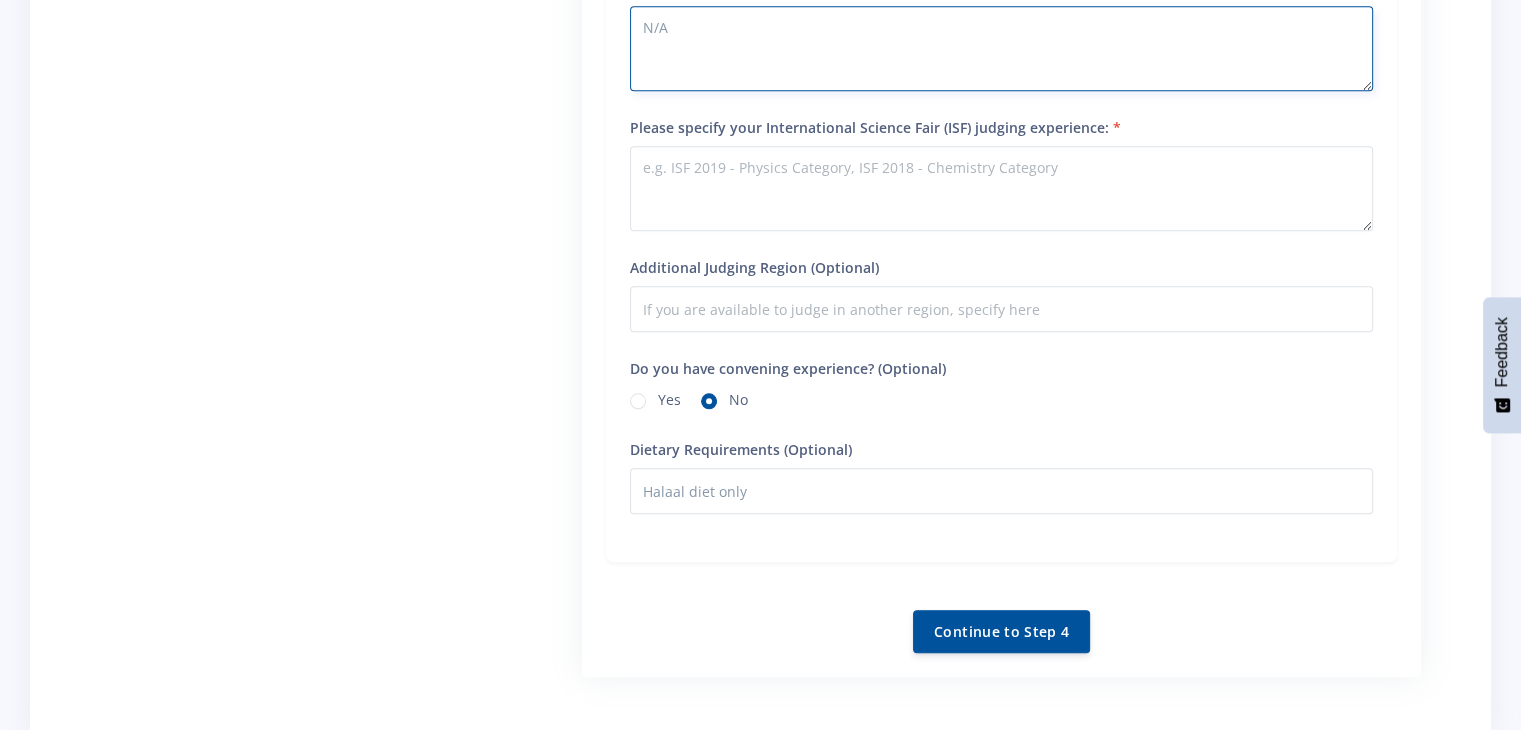type on "N/A" 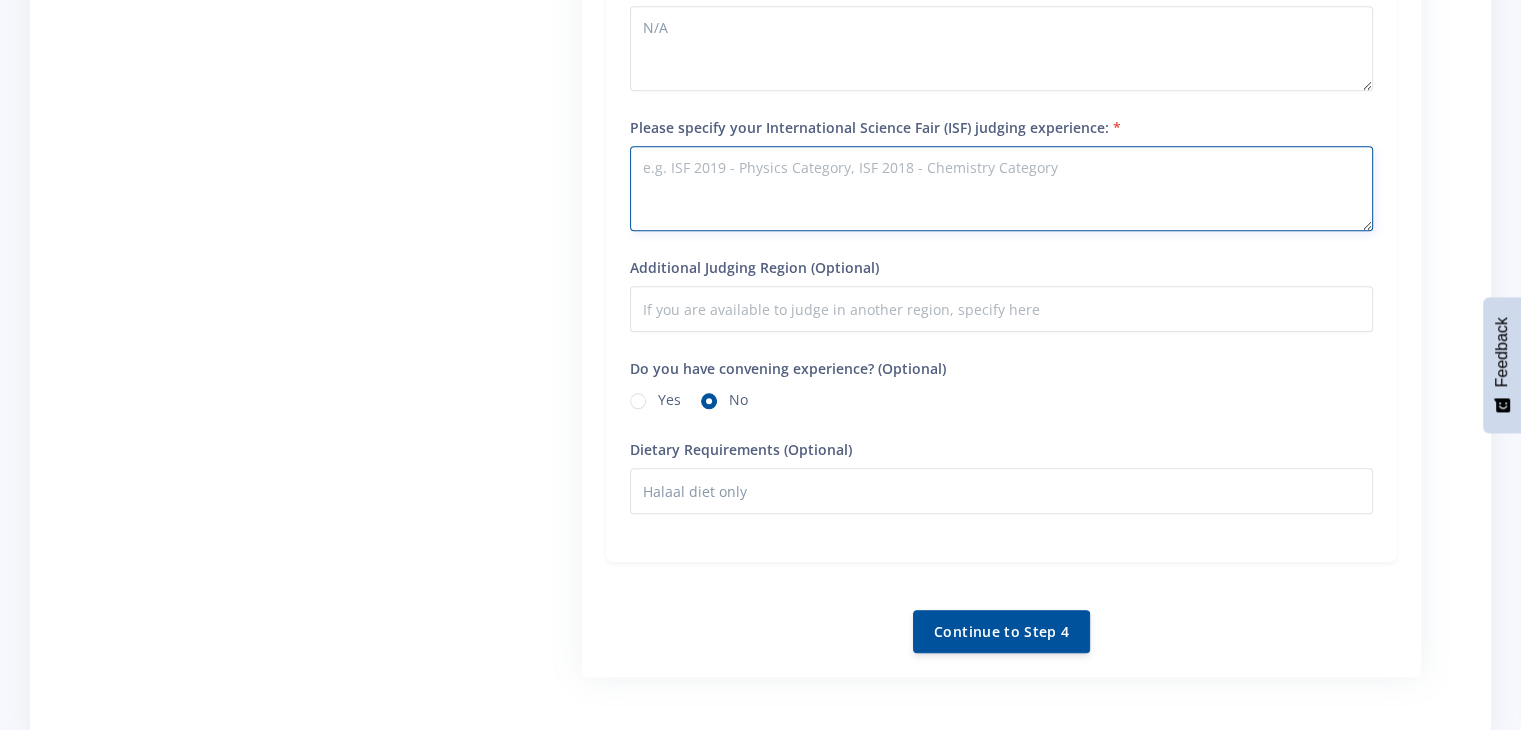 click on "Please specify your International Science Fair (ISF) judging experience:" at bounding box center [1001, 188] 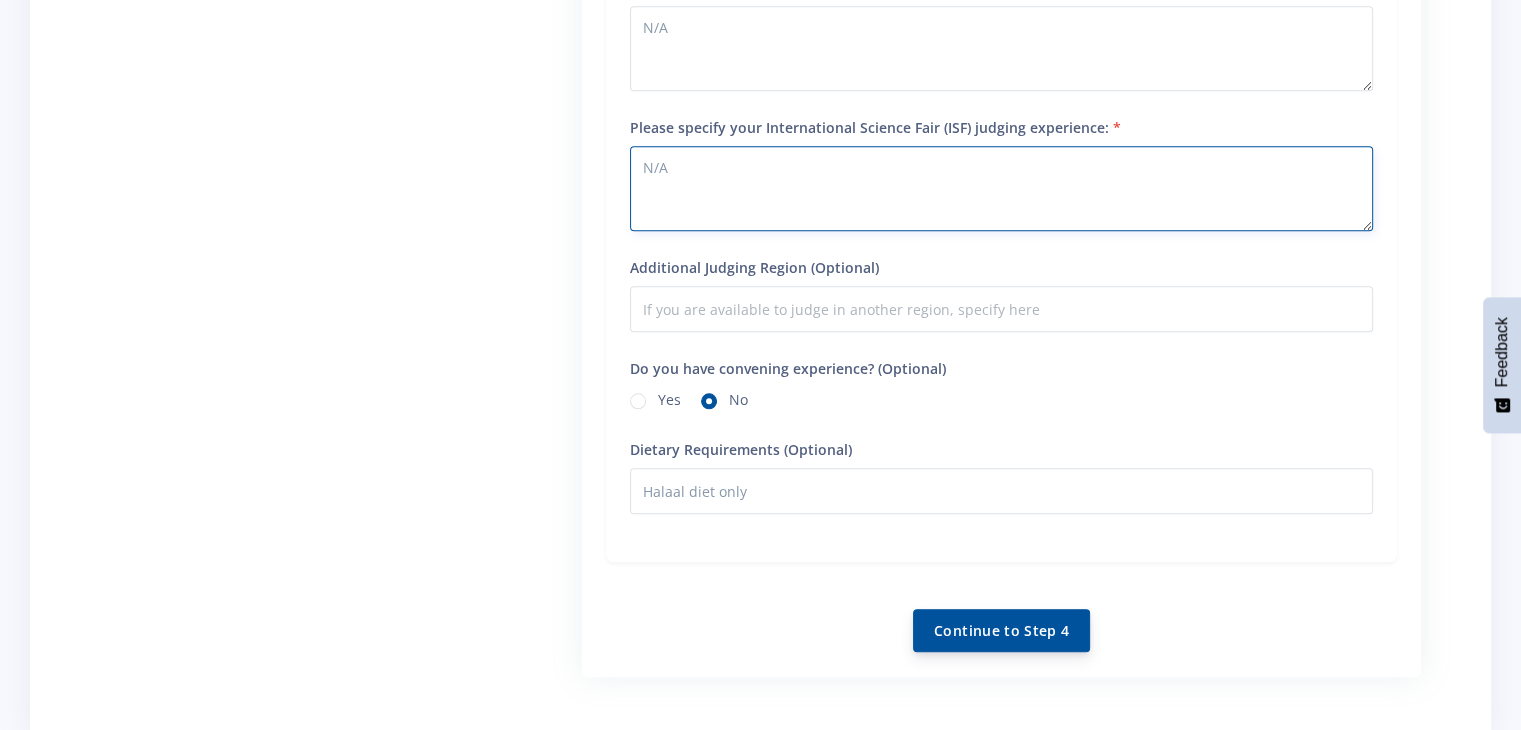type on "N/A" 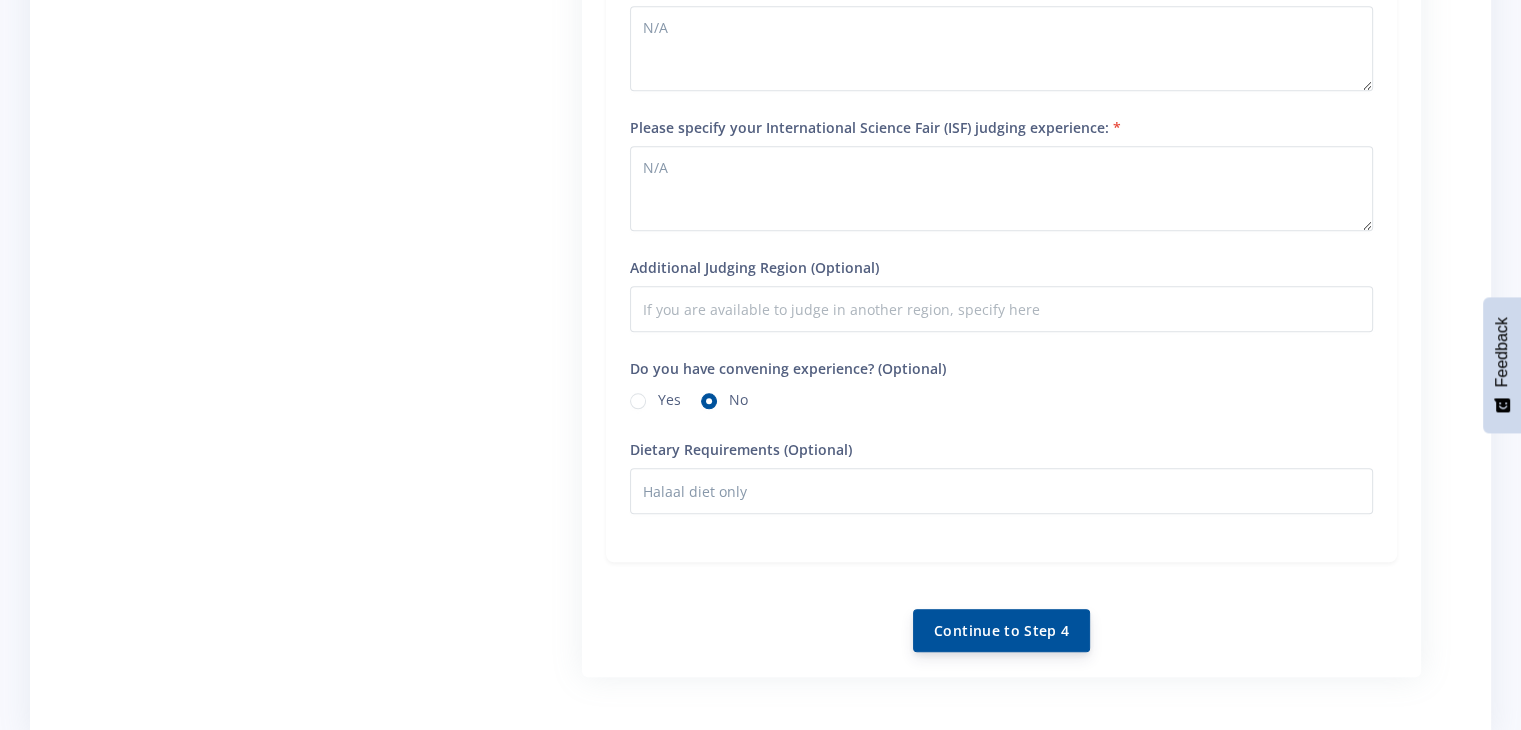 click on "Continue to Step 4" at bounding box center (1001, 630) 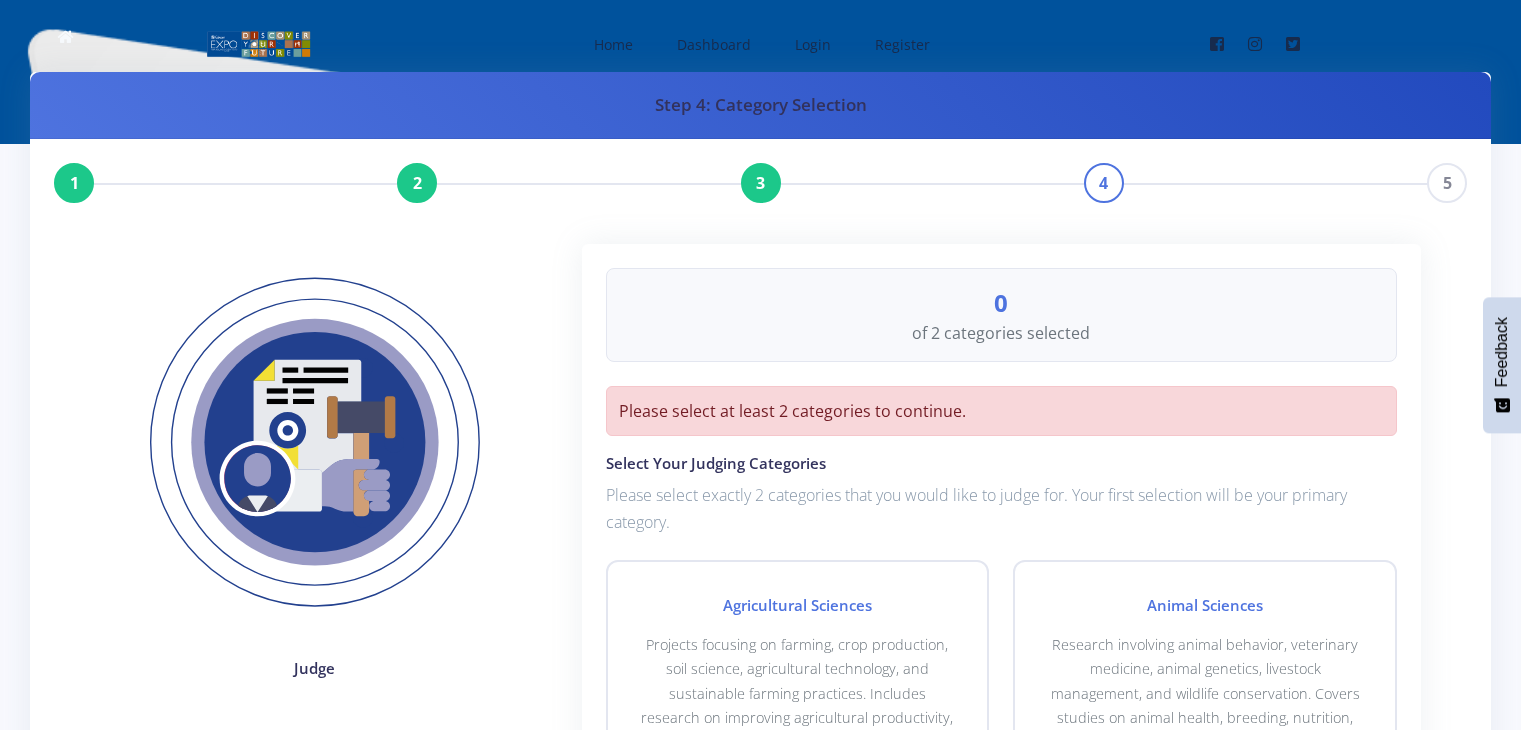 scroll, scrollTop: 0, scrollLeft: 0, axis: both 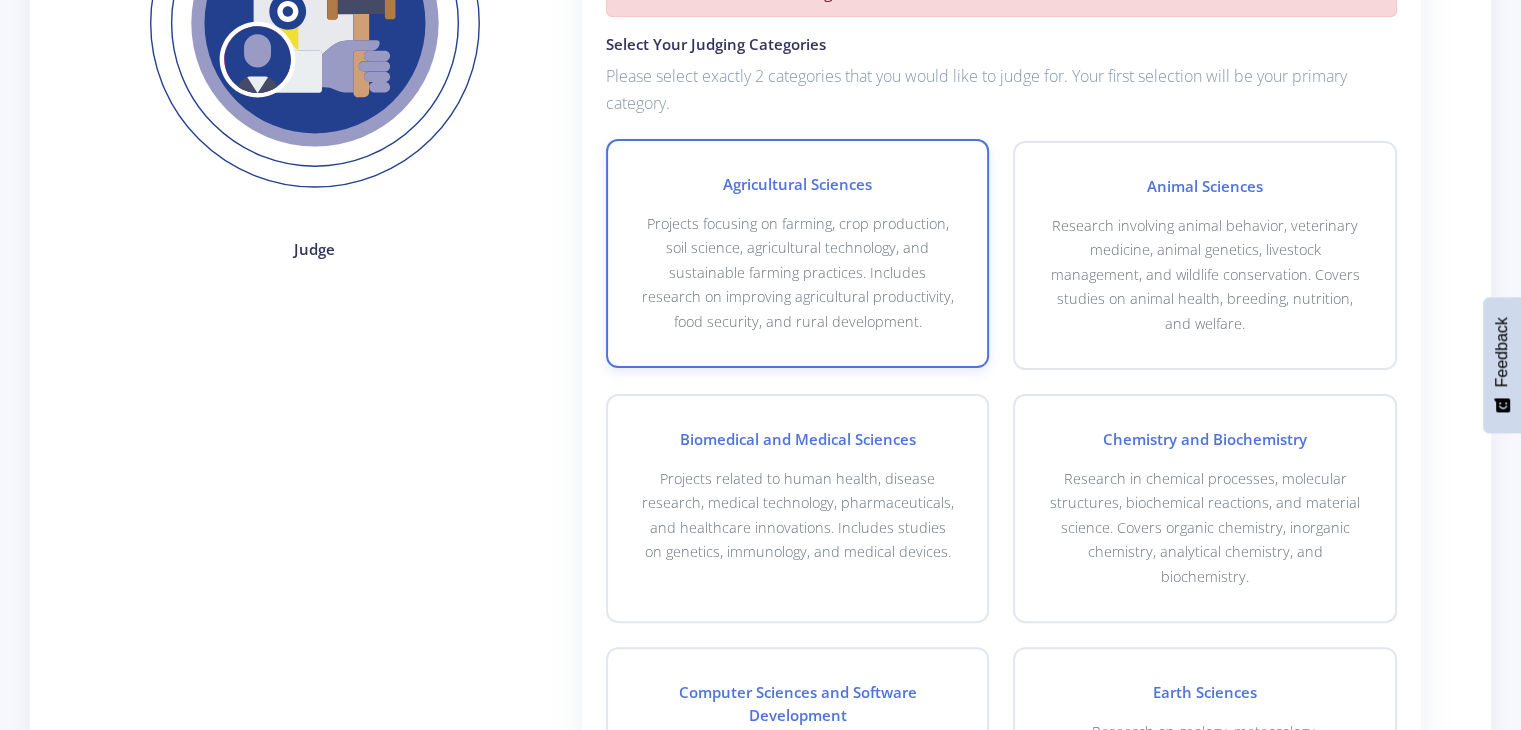 click on "Projects focusing on farming, crop production, soil science, agricultural technology, and sustainable farming practices. Includes research on improving agricultural productivity, food security, and rural development." at bounding box center [798, 273] 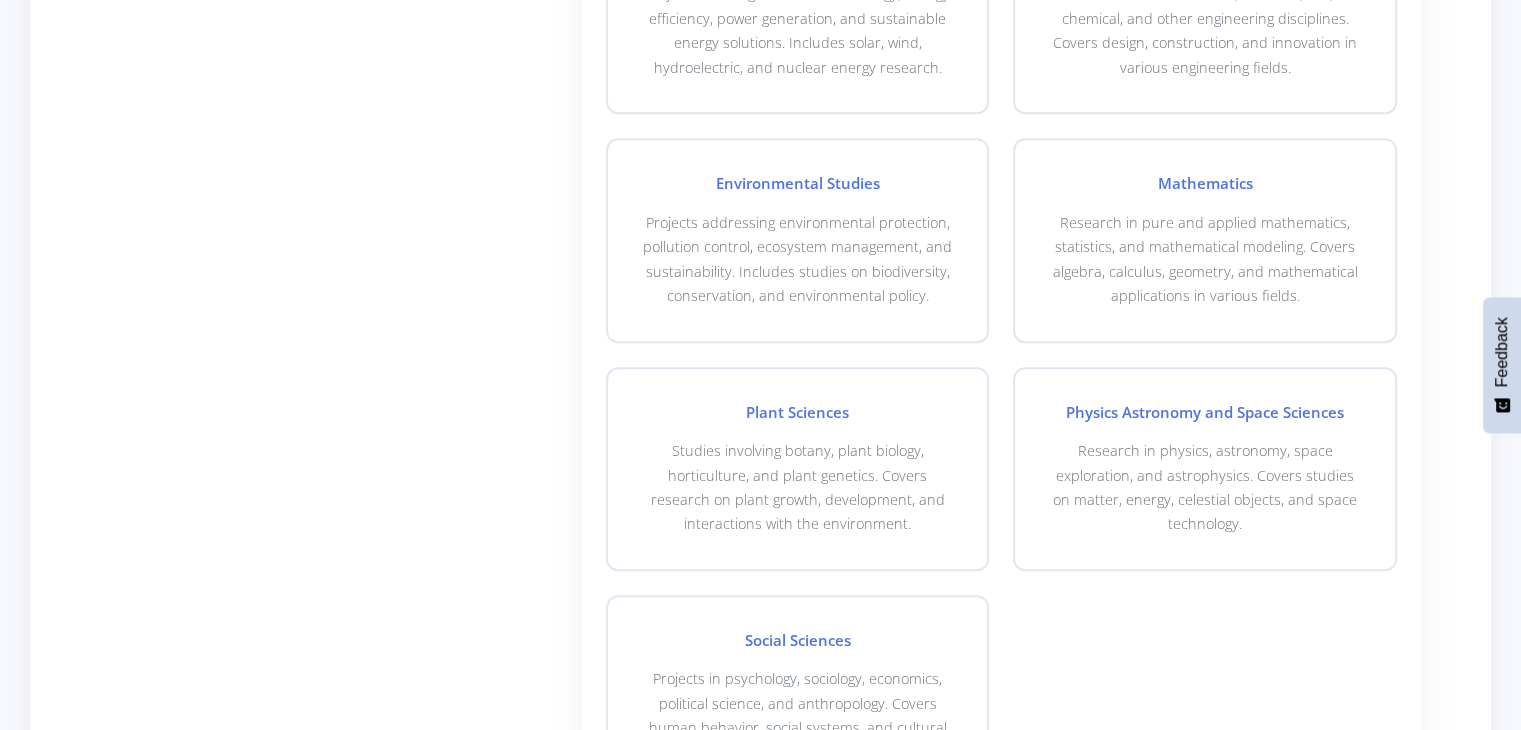 scroll, scrollTop: 1435, scrollLeft: 0, axis: vertical 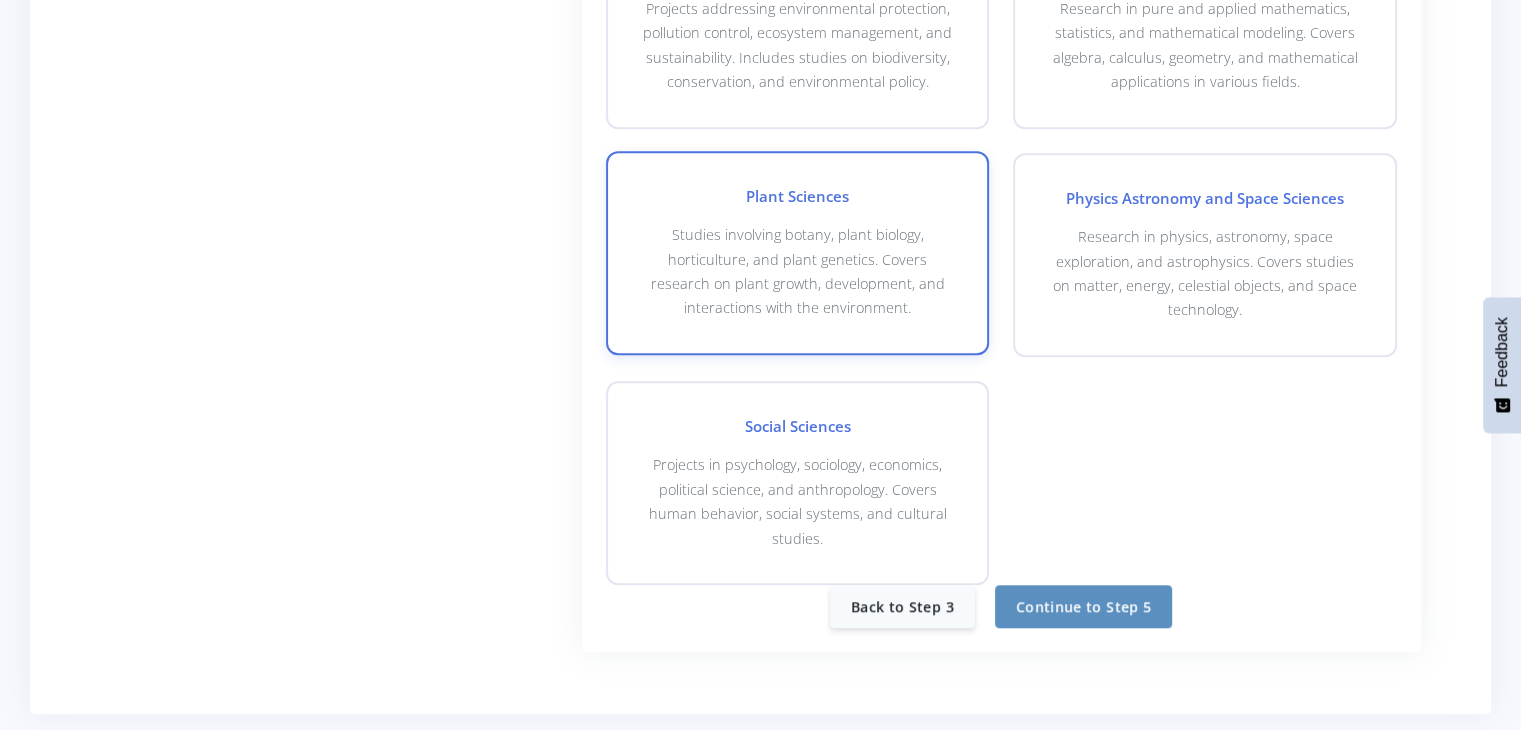 click on "Studies involving botany, plant biology, horticulture, and plant genetics. Covers research on plant growth, development, and interactions with the environment." at bounding box center (798, 272) 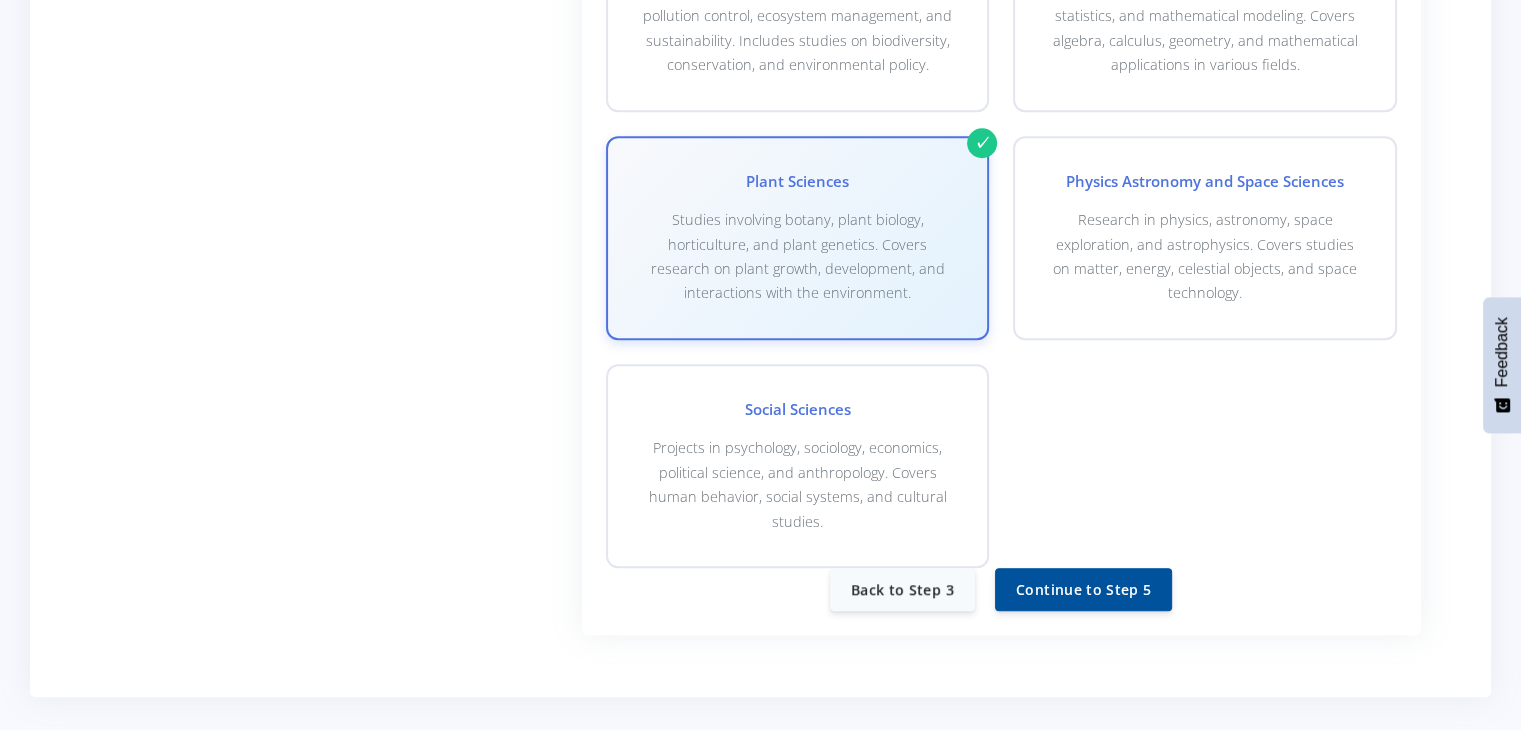 scroll, scrollTop: 1778, scrollLeft: 0, axis: vertical 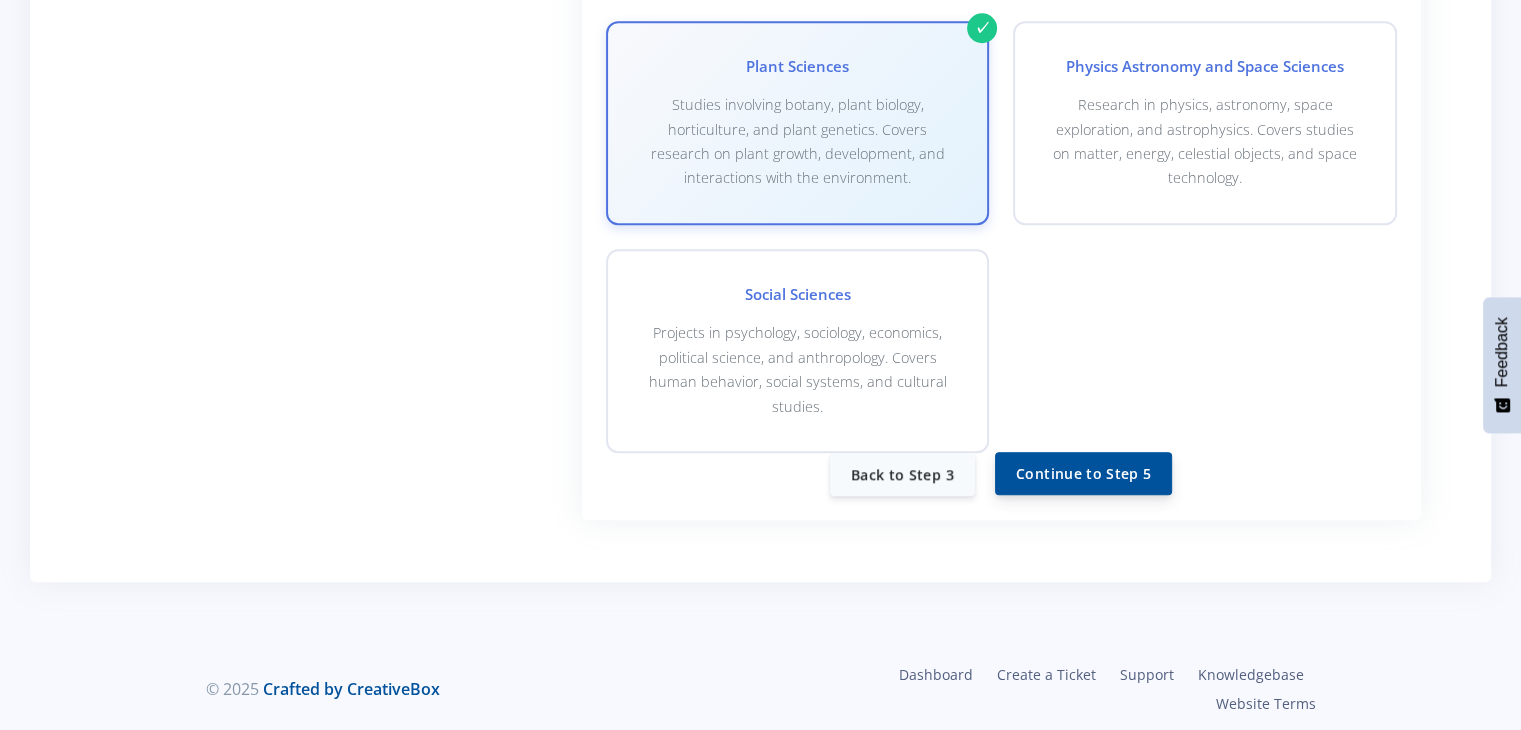 click on "Continue to Step 5" at bounding box center (1083, 473) 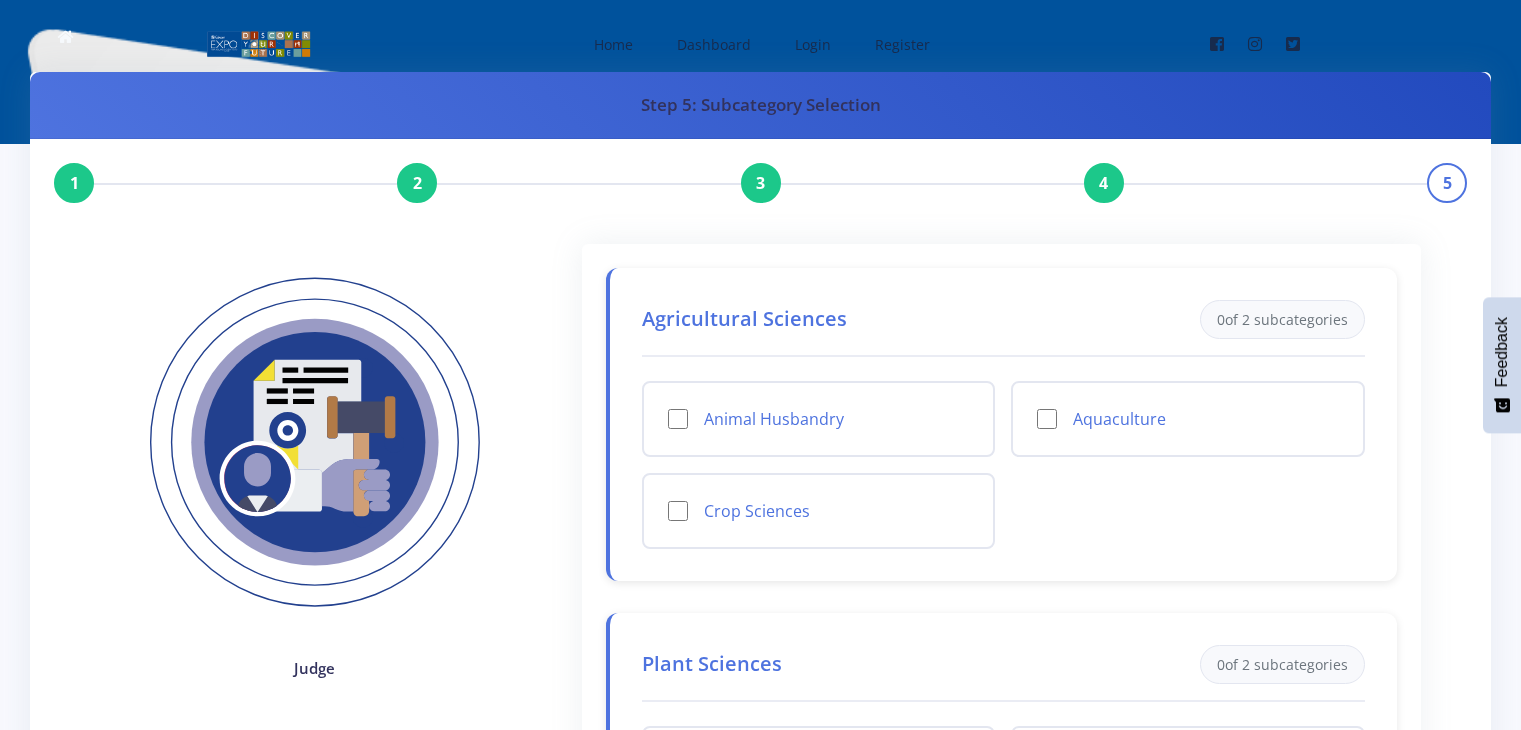 scroll, scrollTop: 0, scrollLeft: 0, axis: both 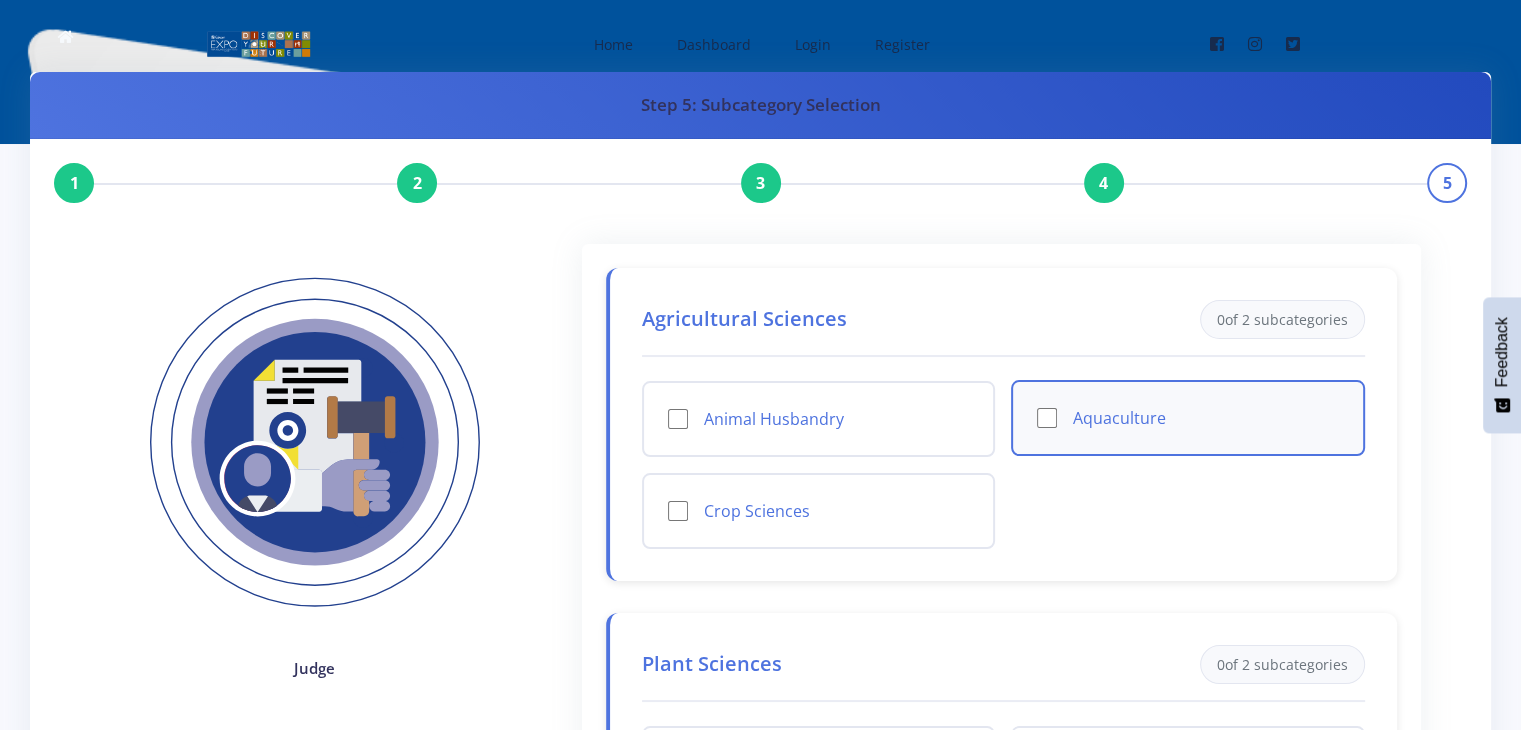 click on "Aquaculture" at bounding box center (1047, 418) 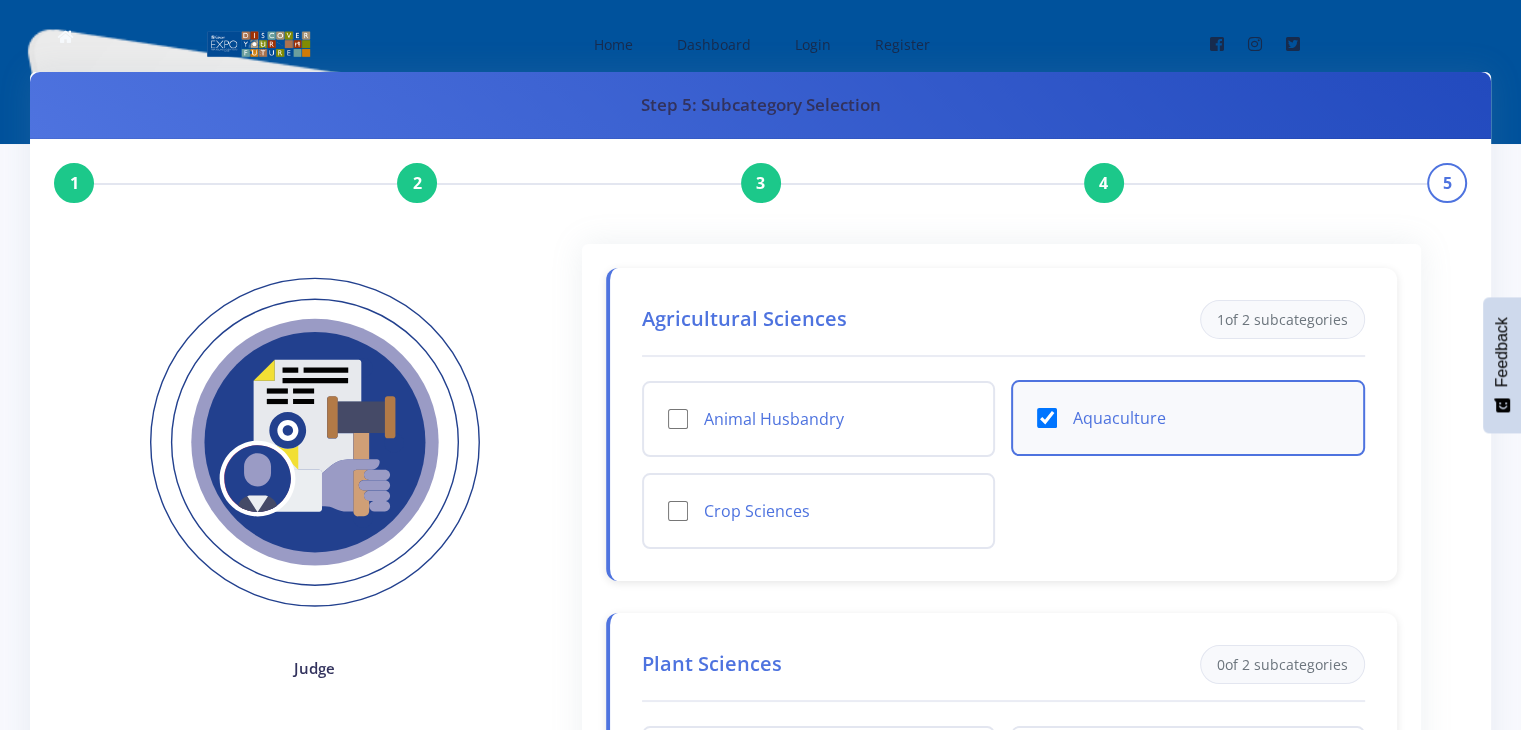click on "Aquaculture" at bounding box center [1047, 418] 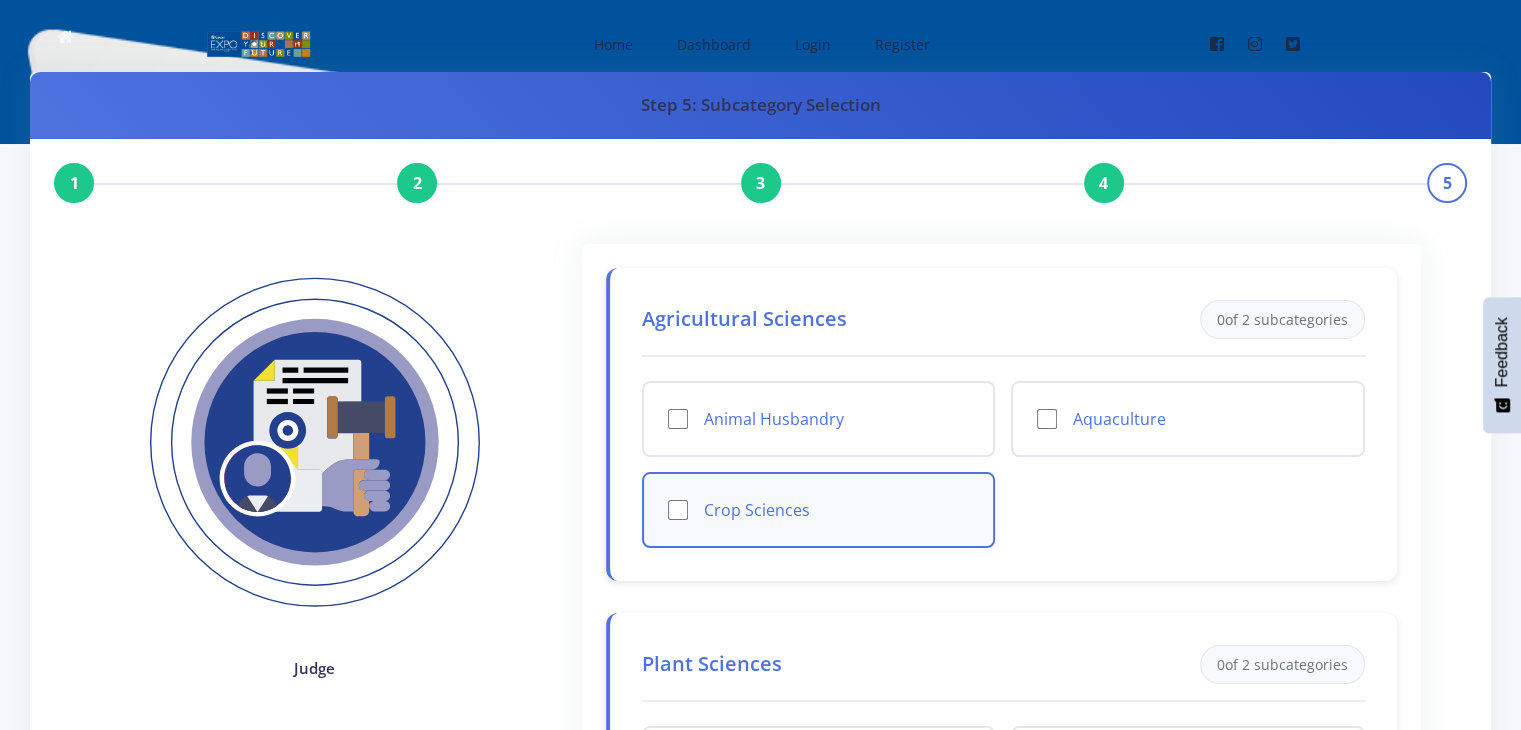 click on "Crop Sciences" at bounding box center (678, 510) 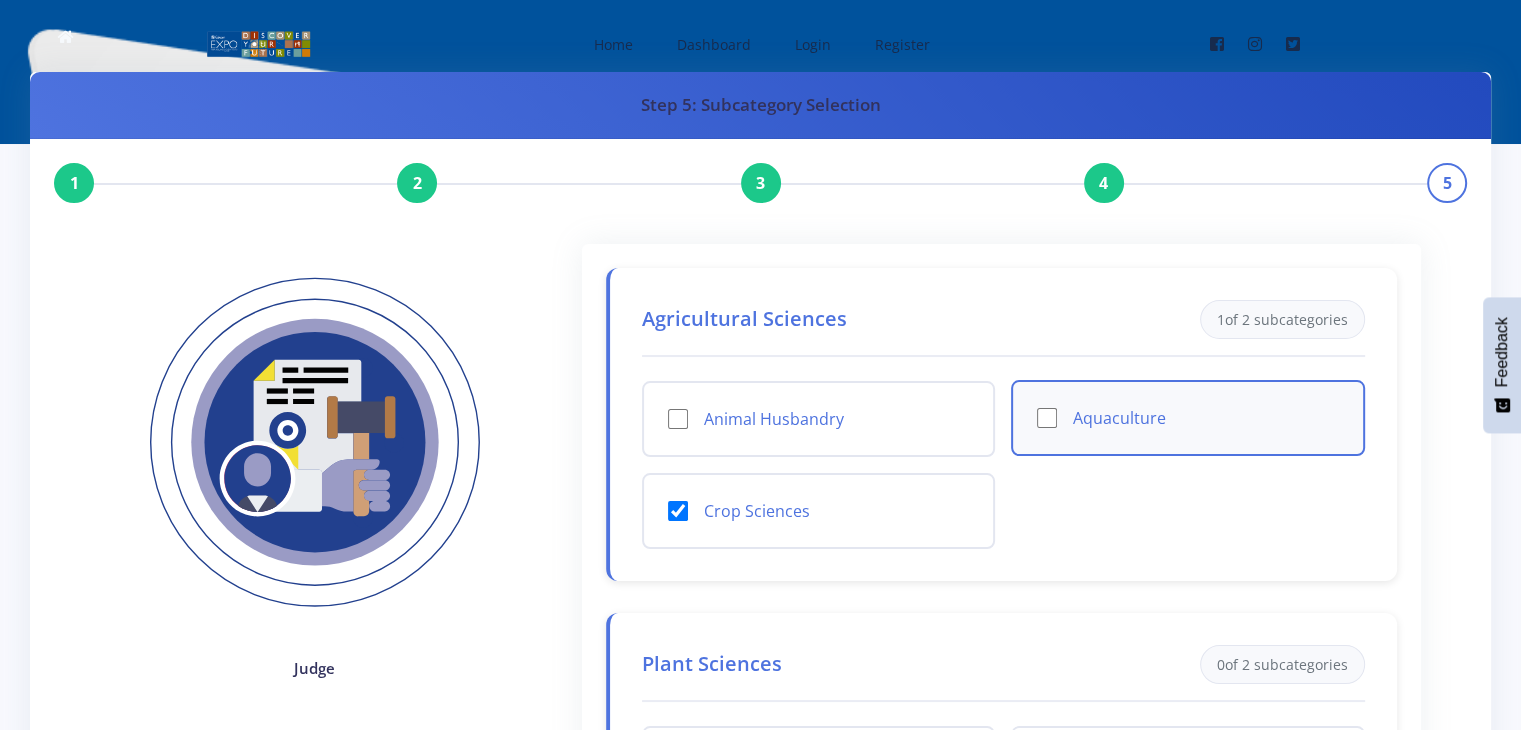 click on "Aquaculture" at bounding box center (1047, 418) 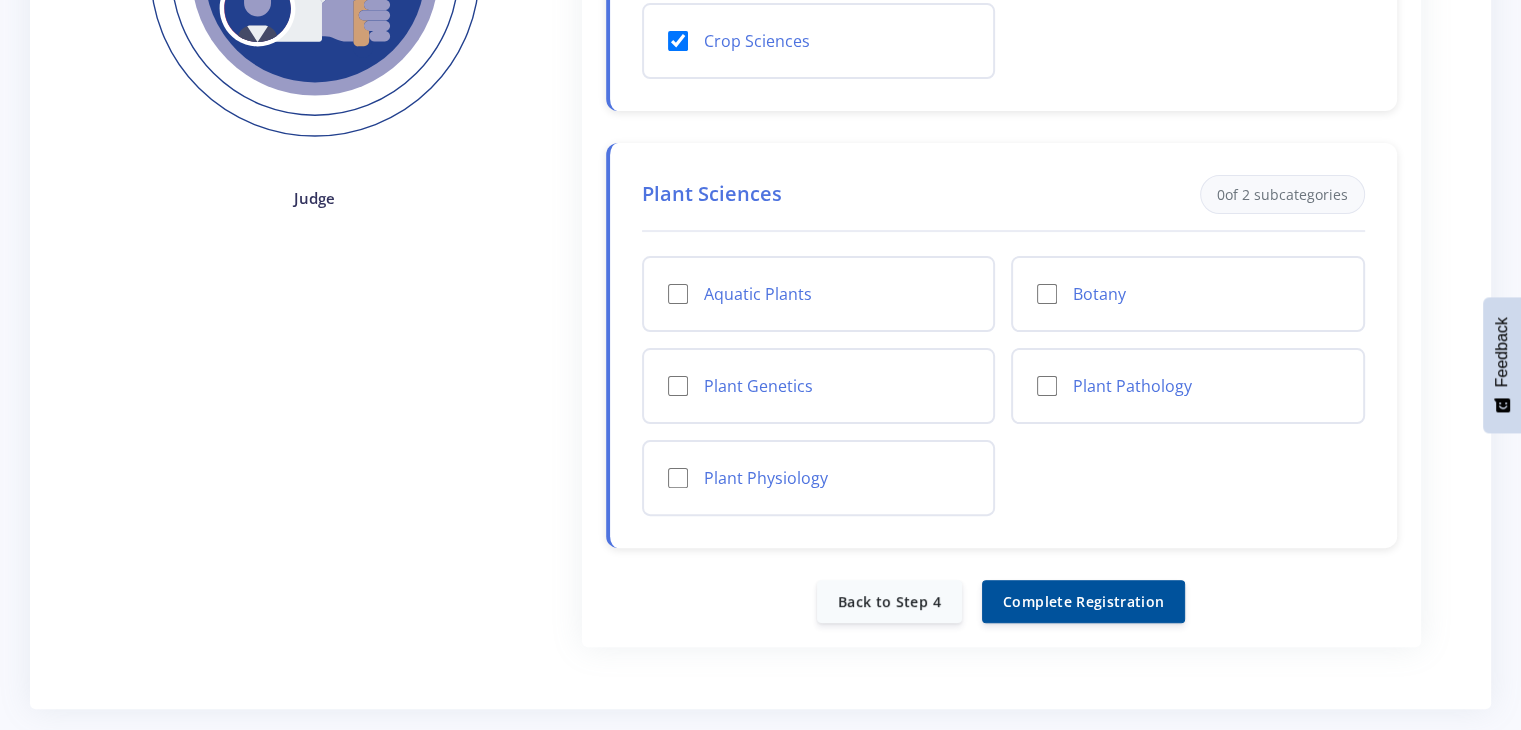 scroll, scrollTop: 482, scrollLeft: 0, axis: vertical 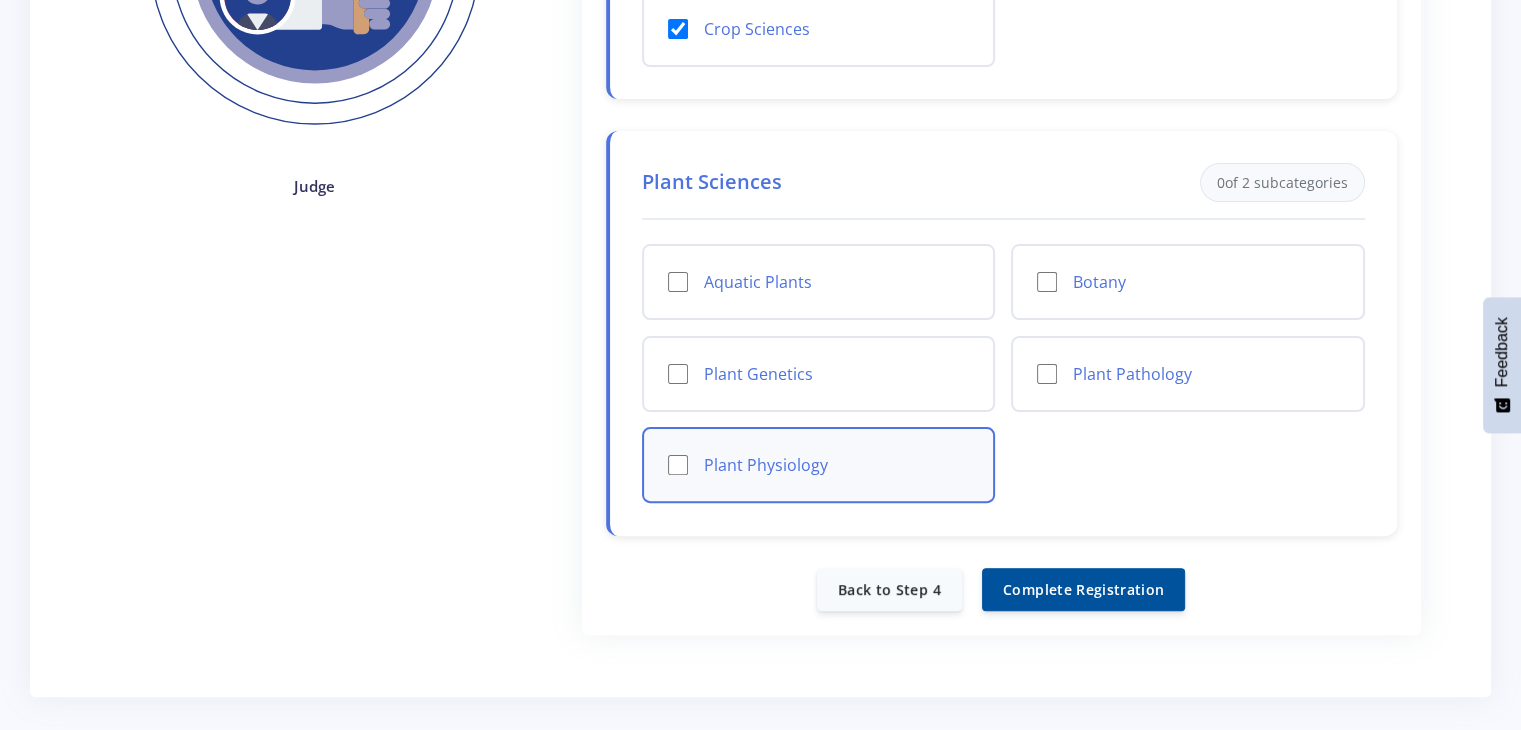 click on "Plant Physiology" at bounding box center (819, 465) 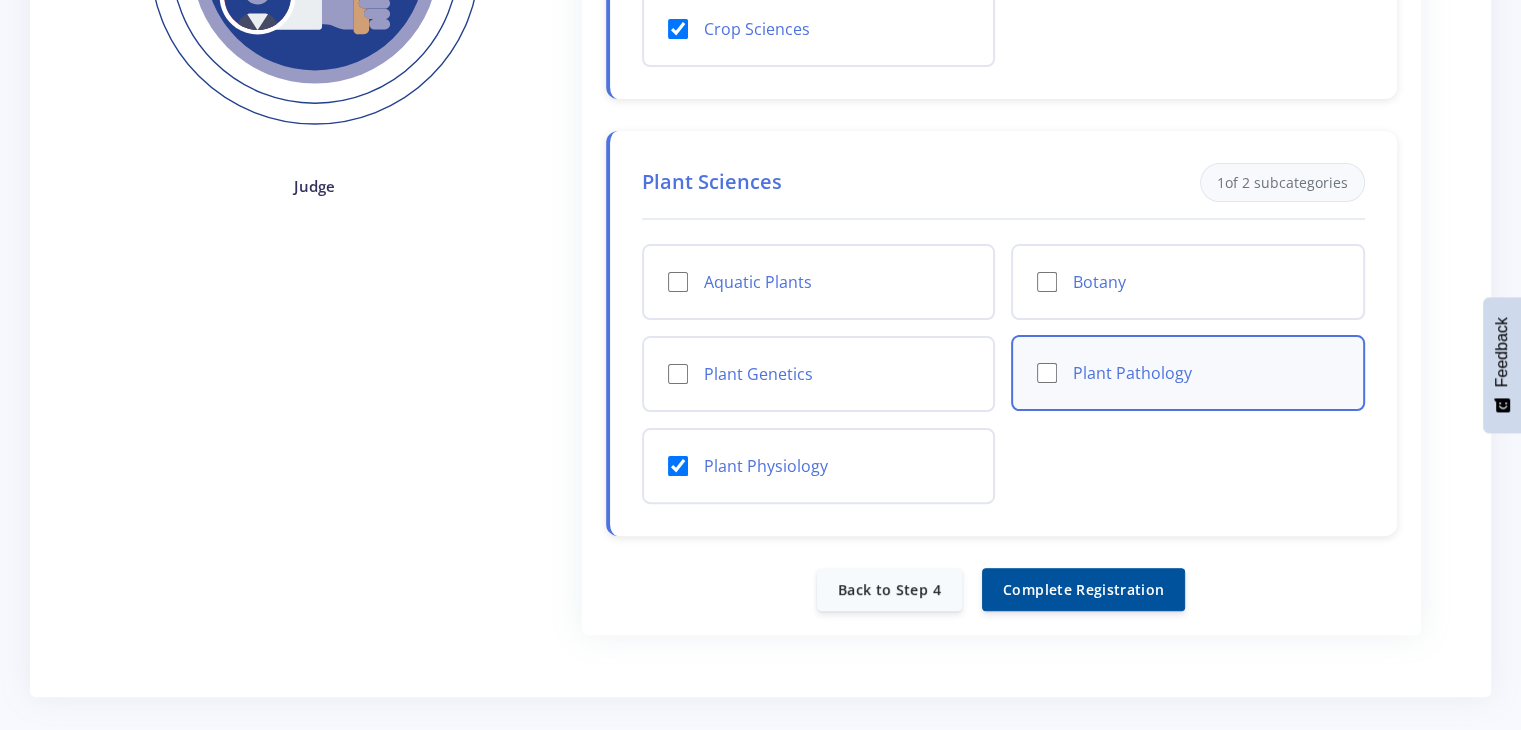 click on "Plant Pathology" at bounding box center (1047, 373) 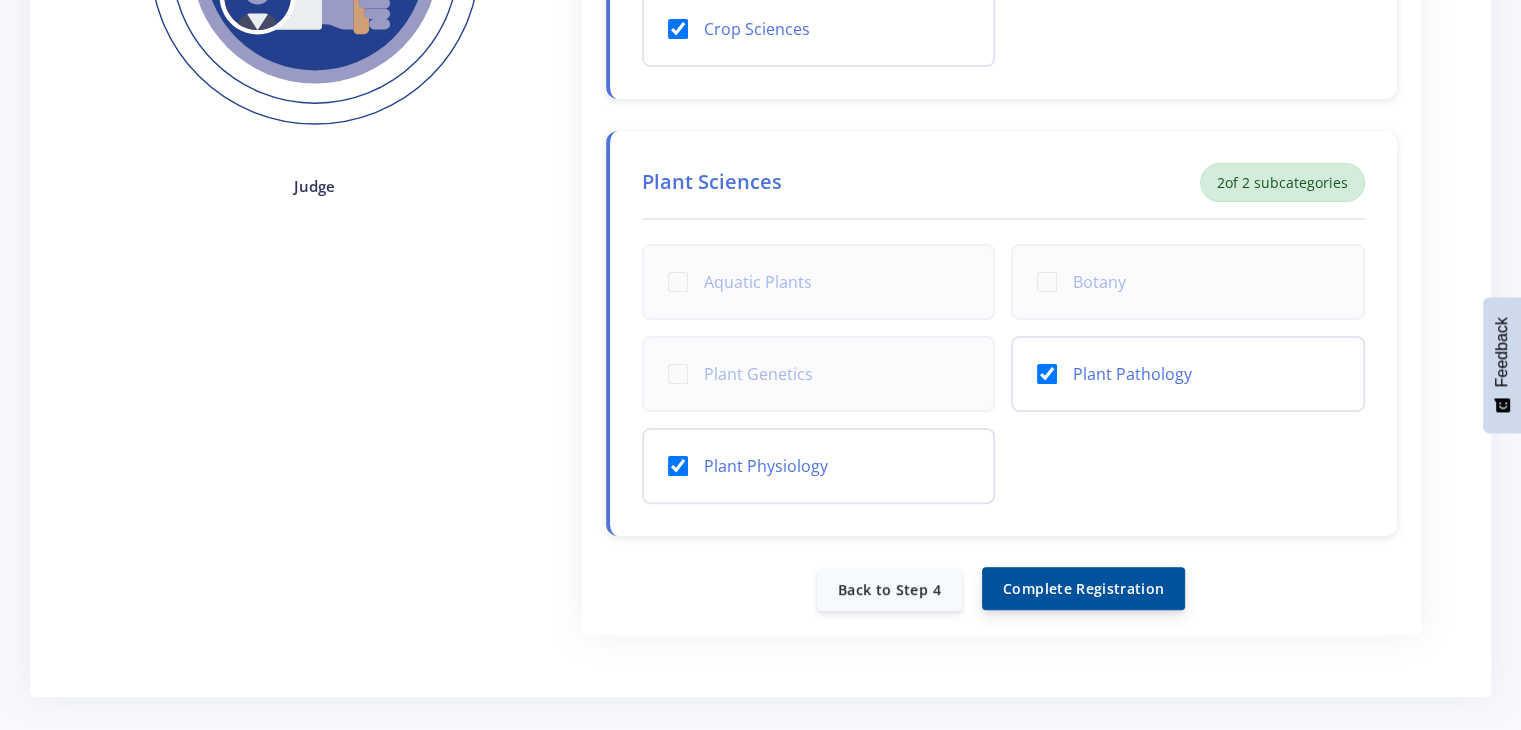 click on "Complete Registration" at bounding box center (1083, 588) 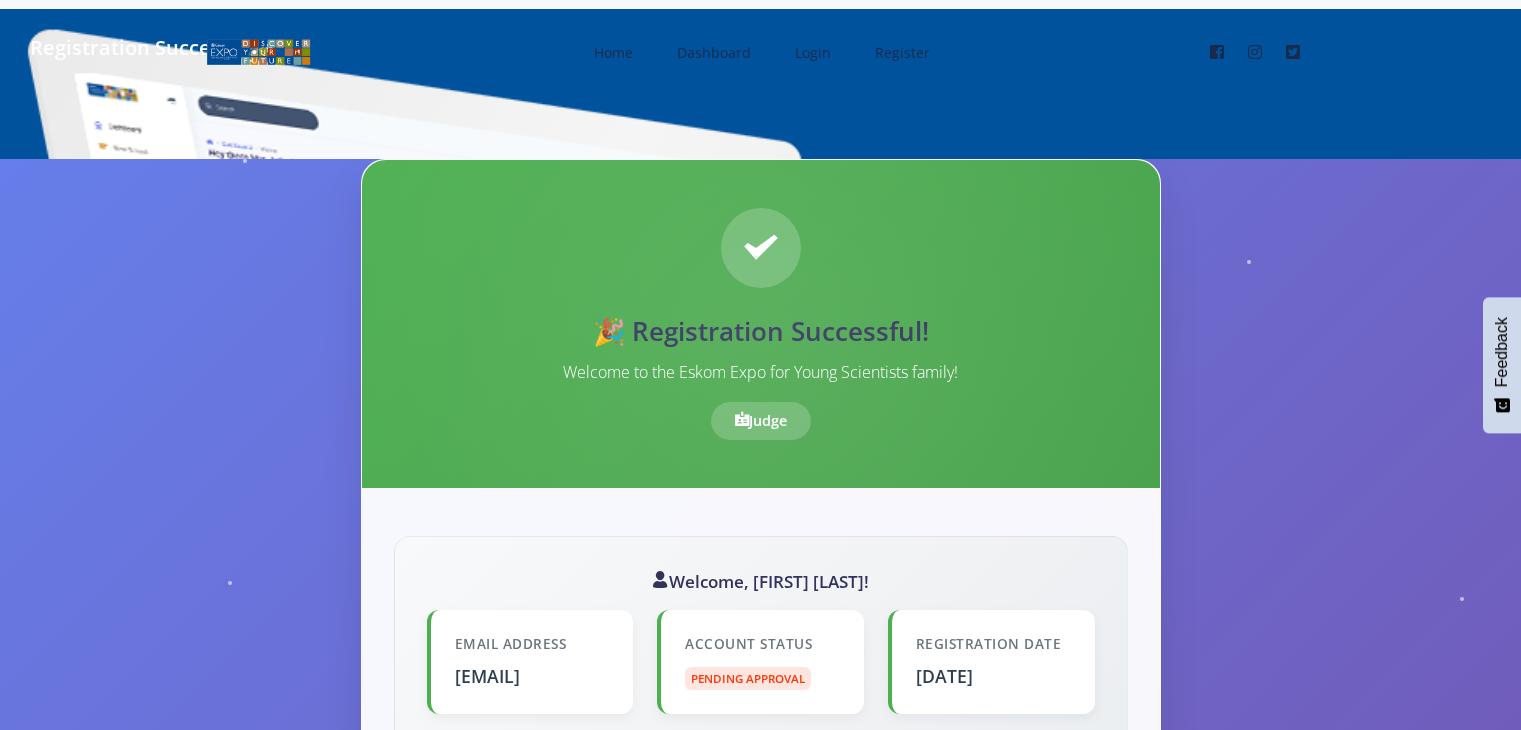 scroll, scrollTop: 0, scrollLeft: 0, axis: both 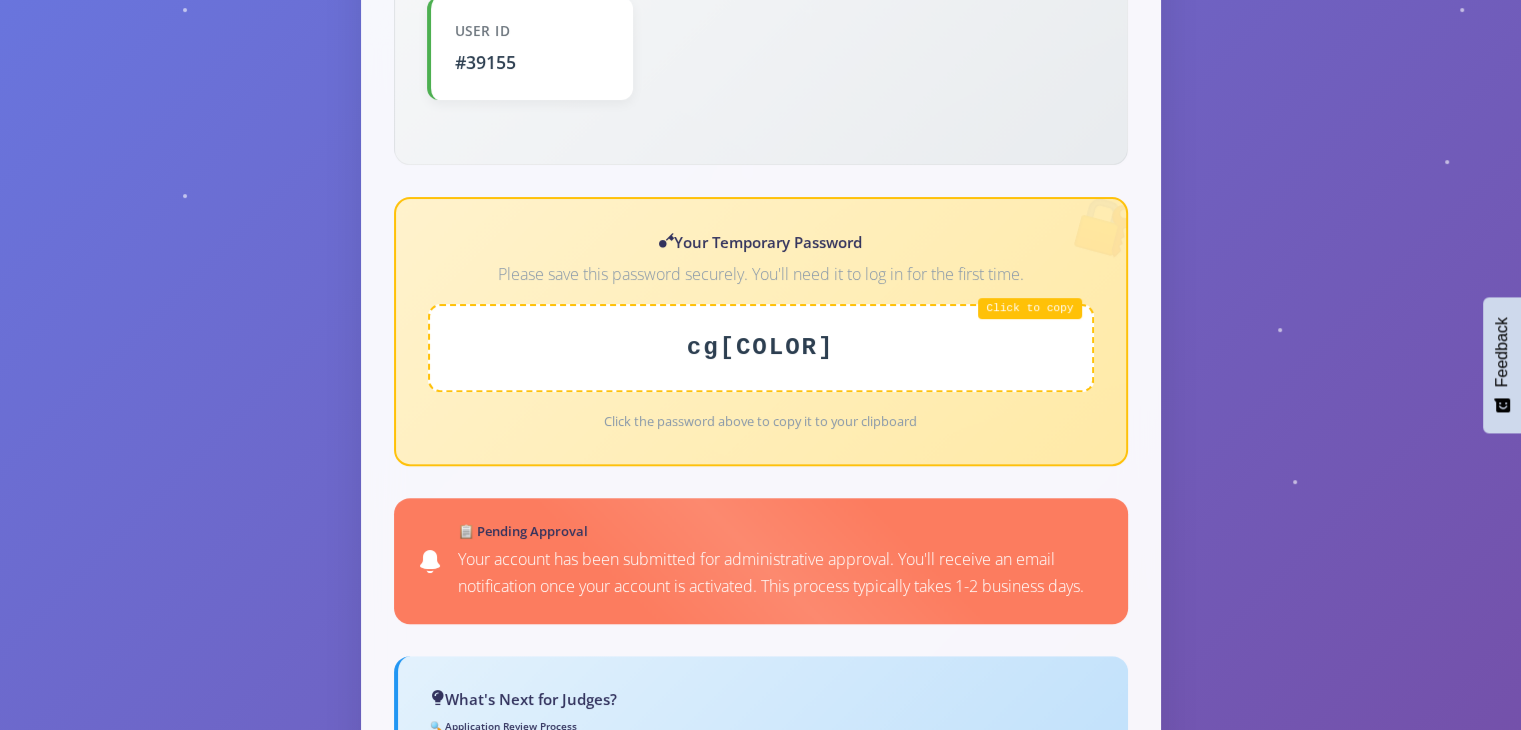 click on "cg[COLOR]" at bounding box center (761, 348) 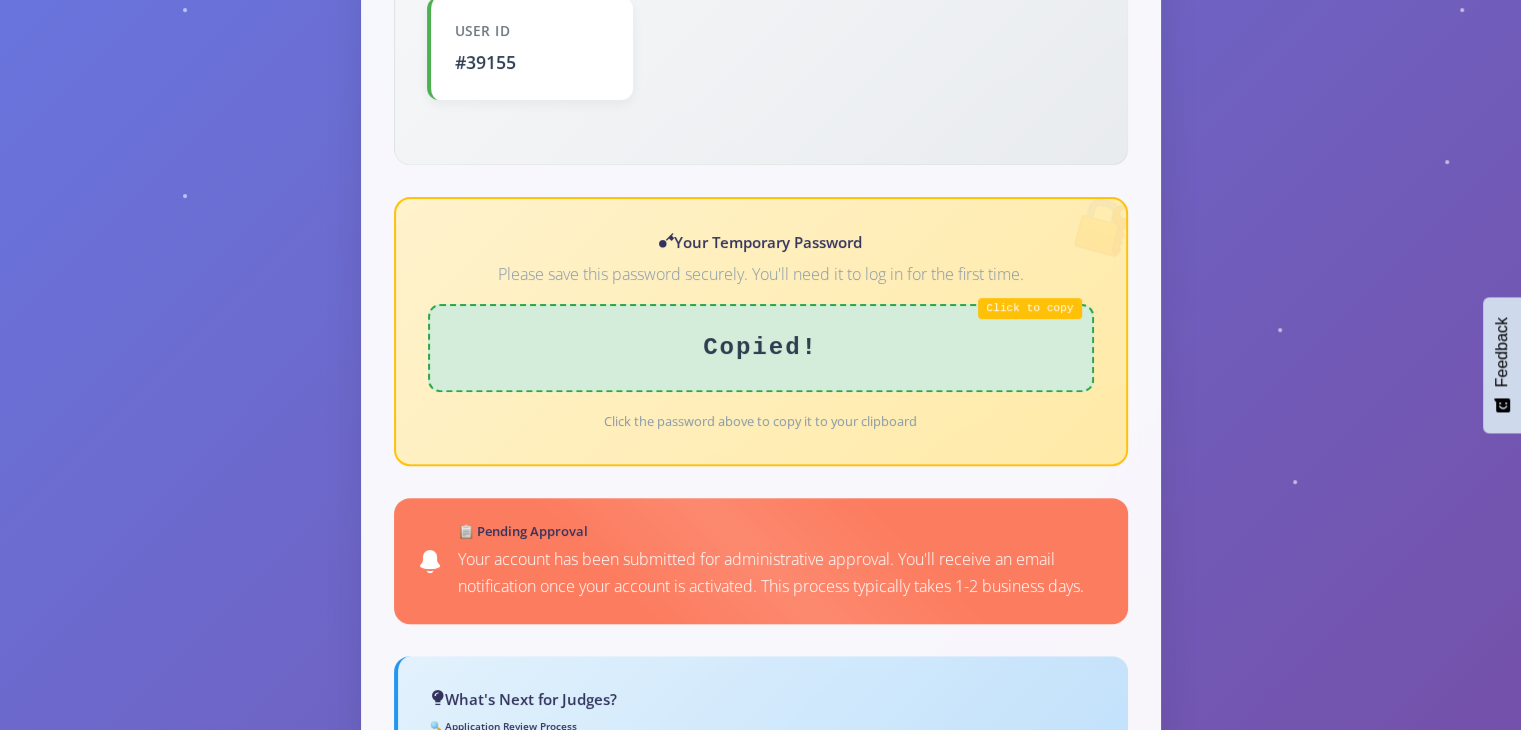 click on "Copied!" at bounding box center [761, 348] 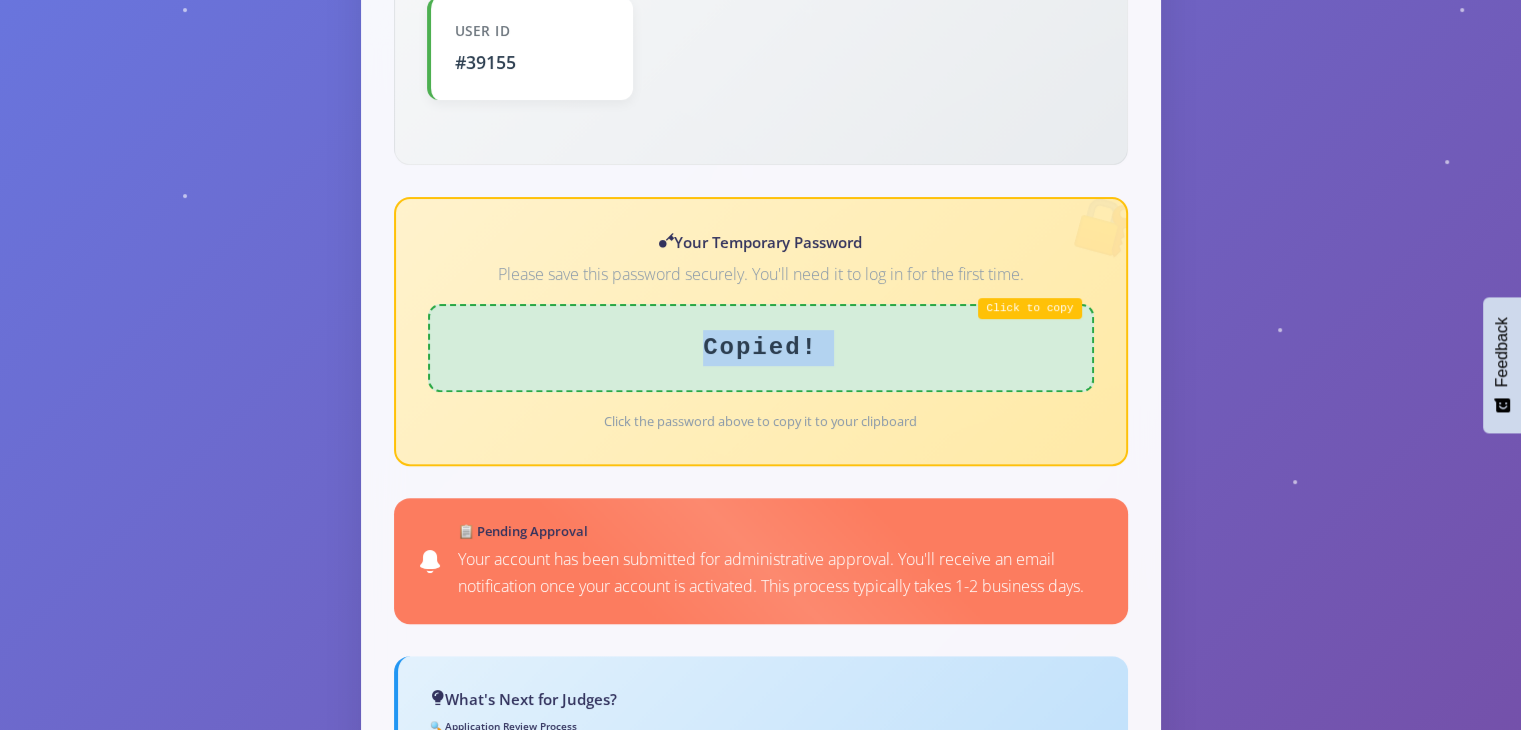 click on "Copied!" at bounding box center [761, 348] 